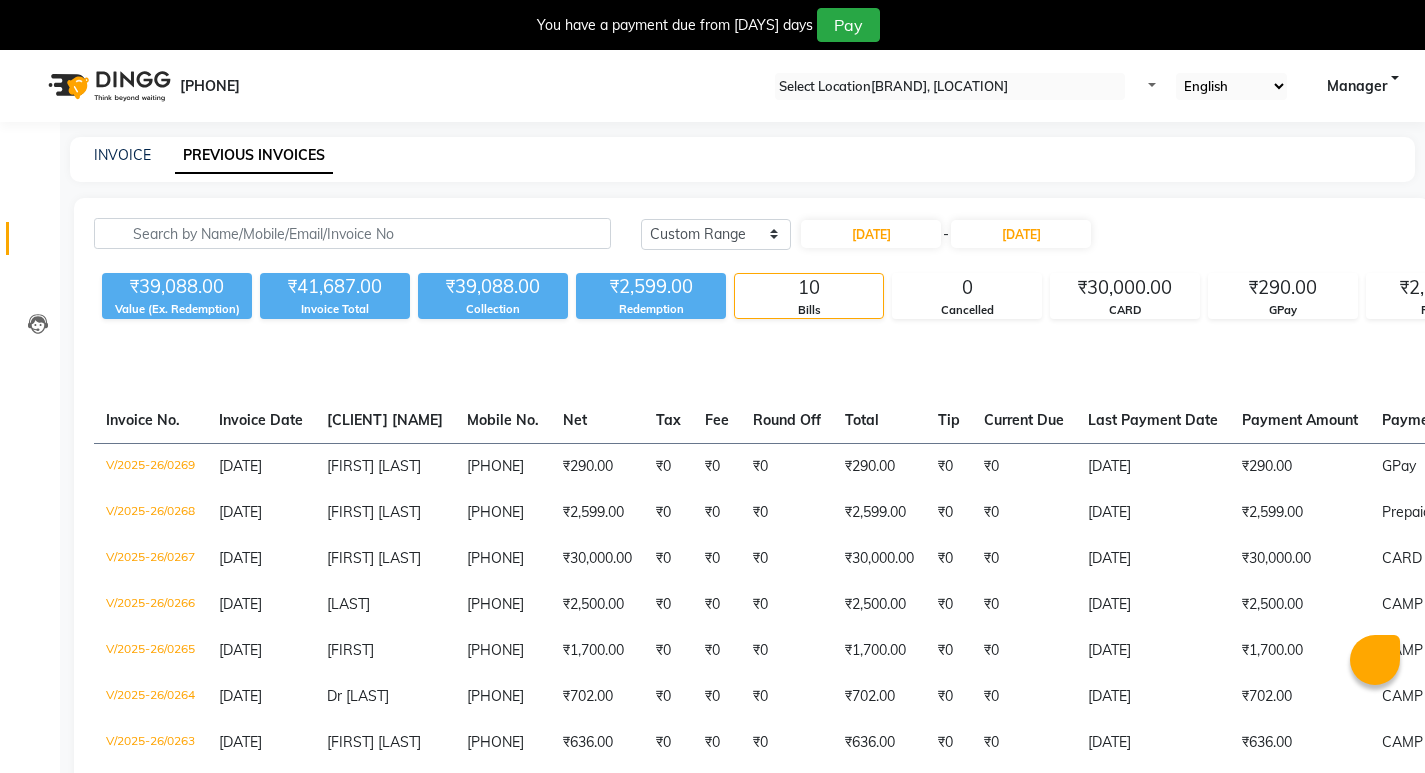 scroll, scrollTop: 0, scrollLeft: 0, axis: both 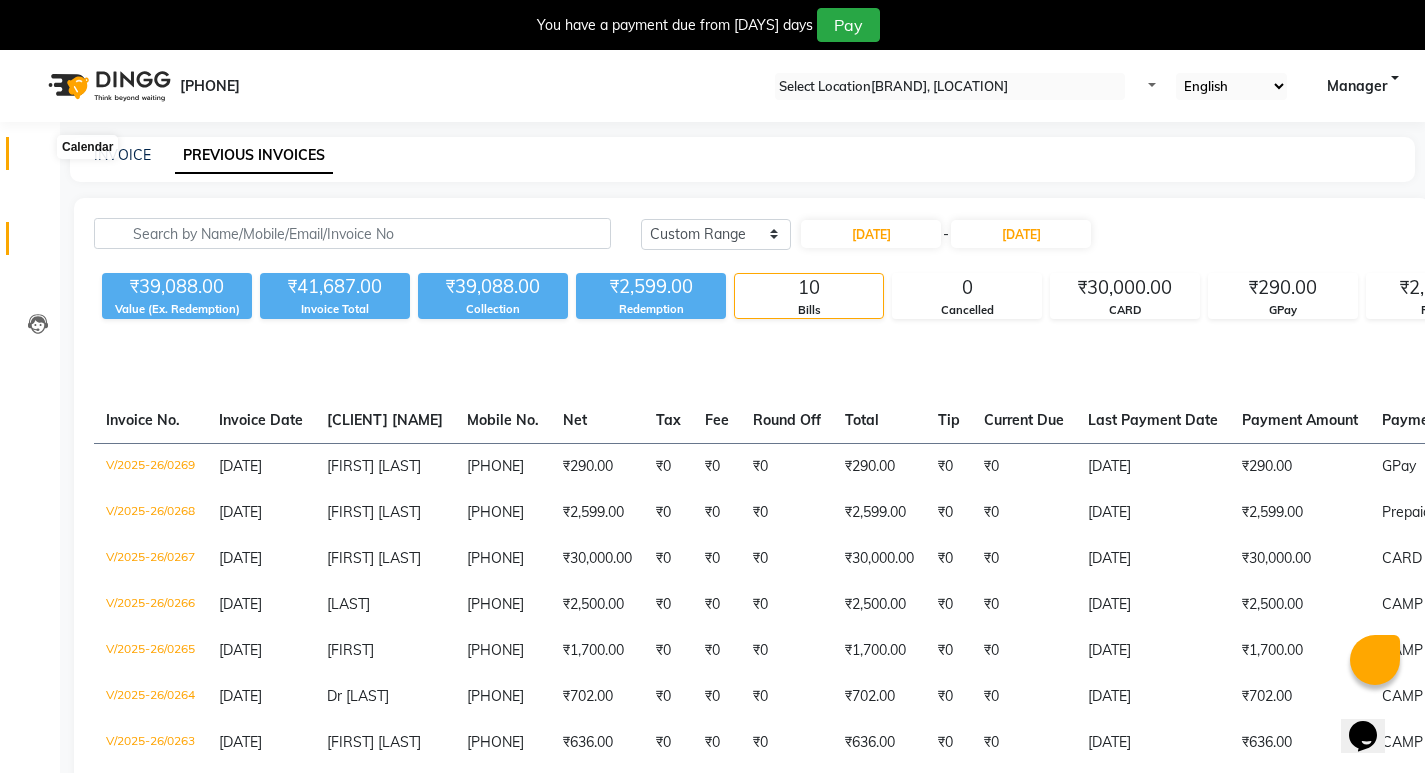 click at bounding box center [38, 158] 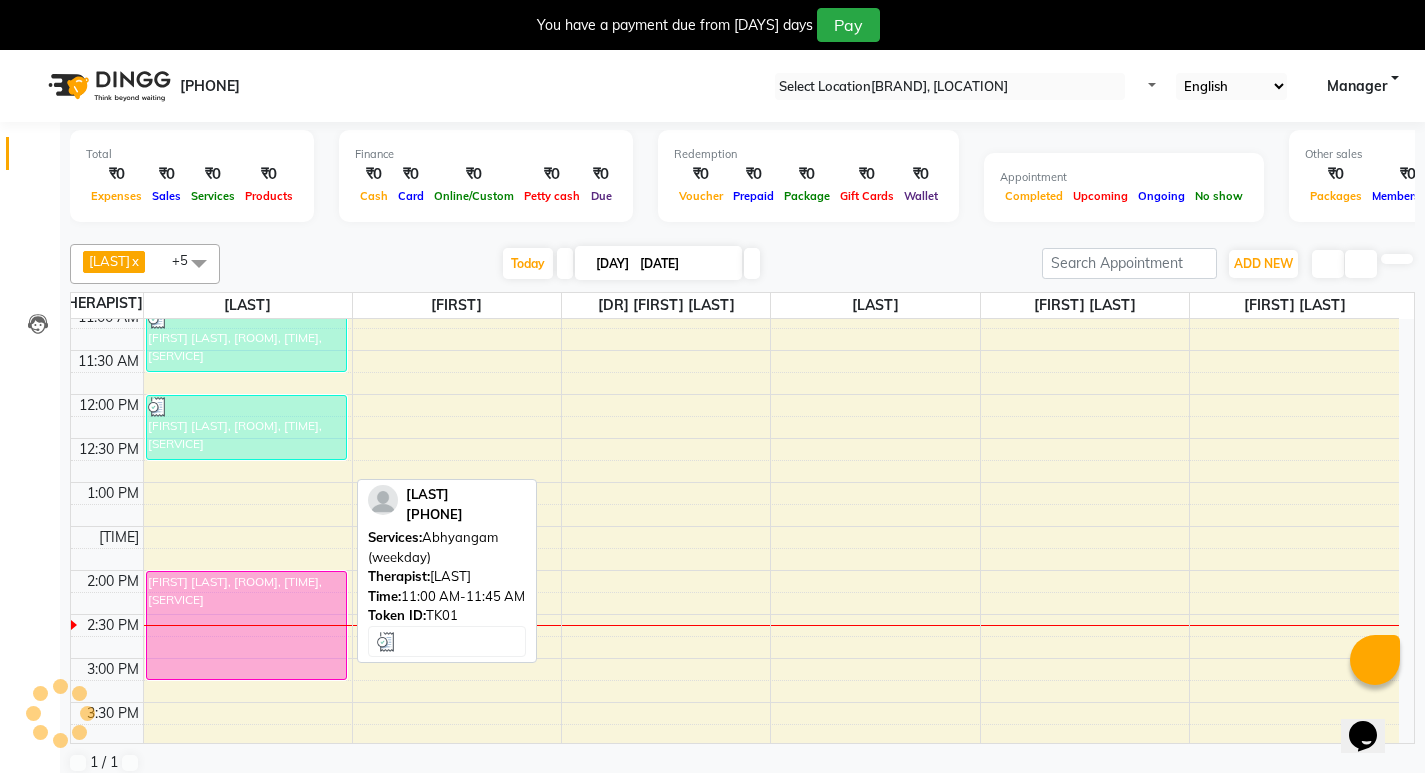scroll, scrollTop: 300, scrollLeft: 0, axis: vertical 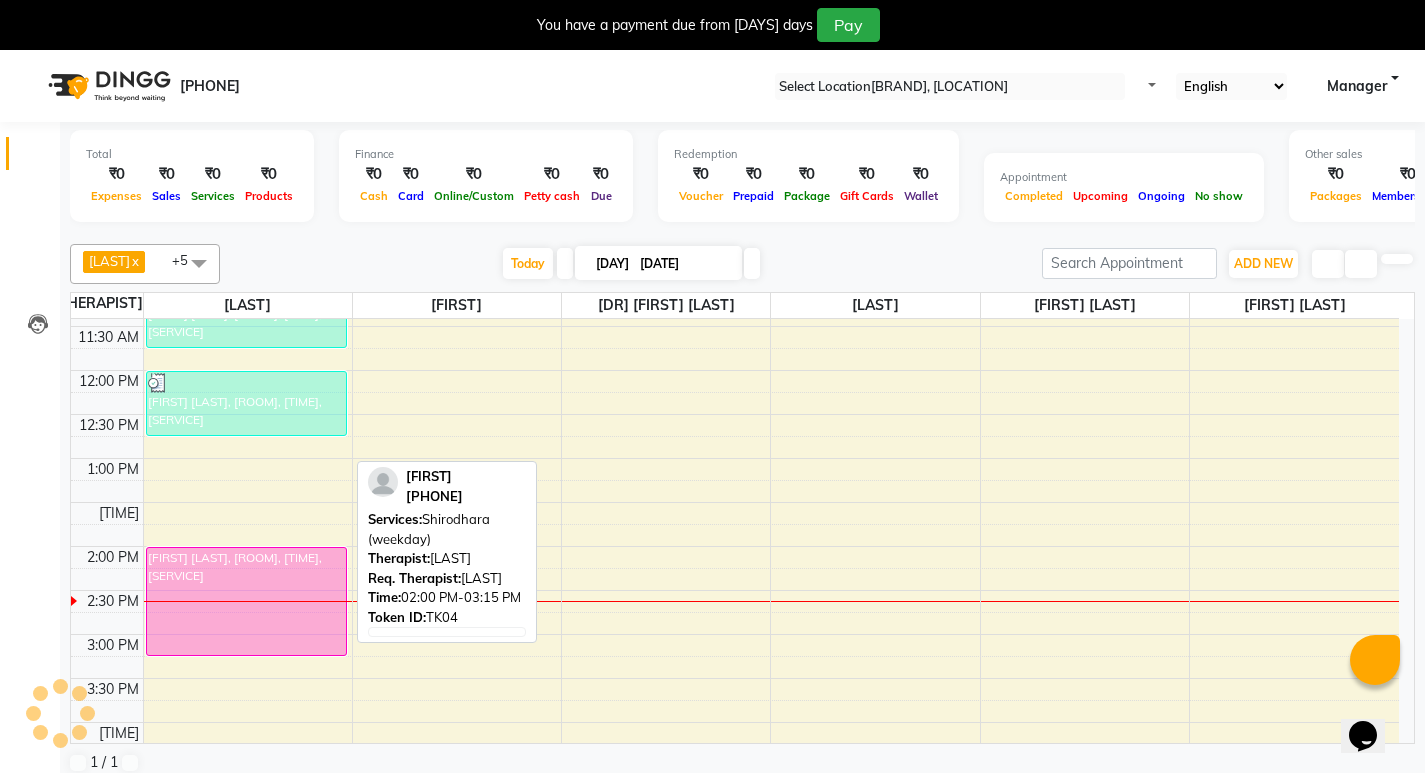 click on "[FIRST] [LAST], [ROOM], [TIME], [SERVICE]" at bounding box center (246, 601) 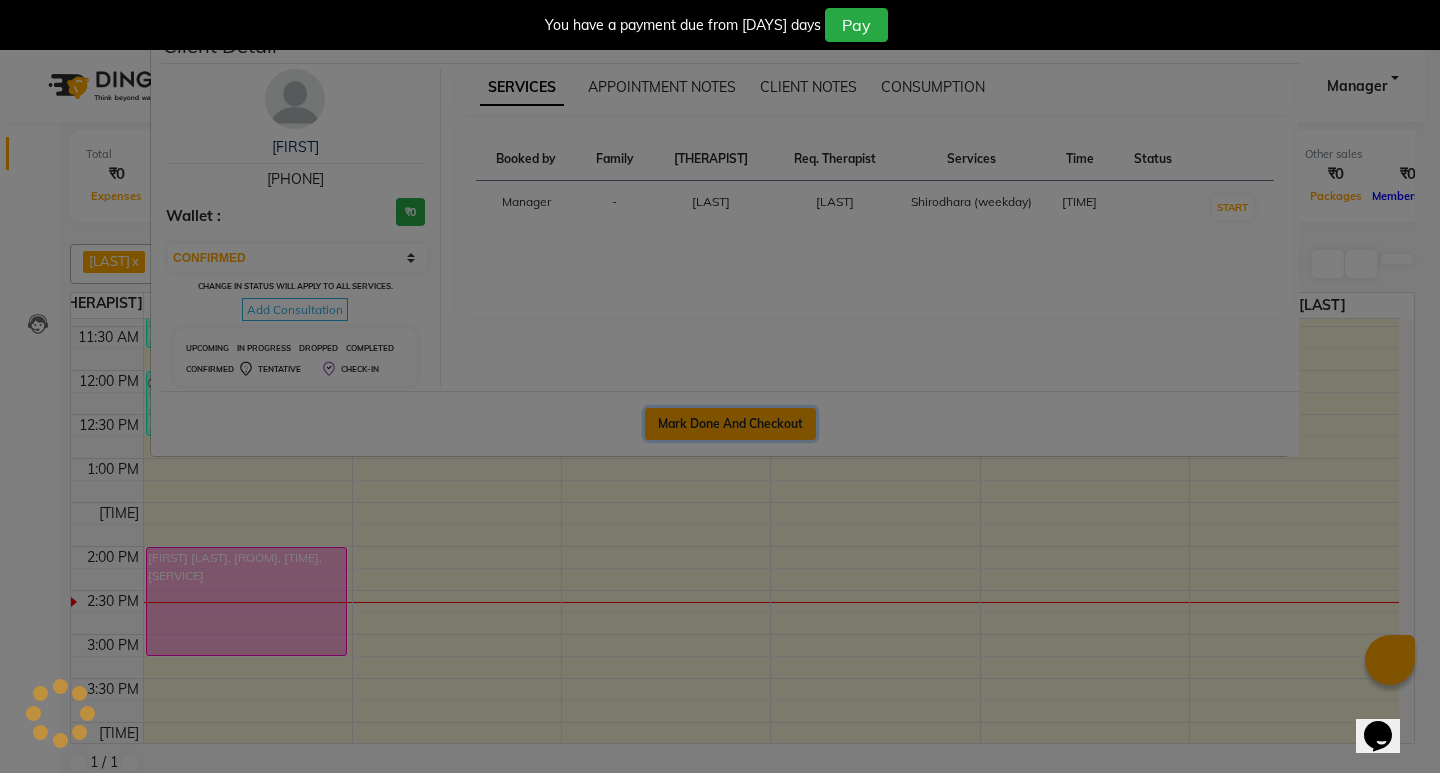 click on "Mark Done And Checkout" at bounding box center (730, 424) 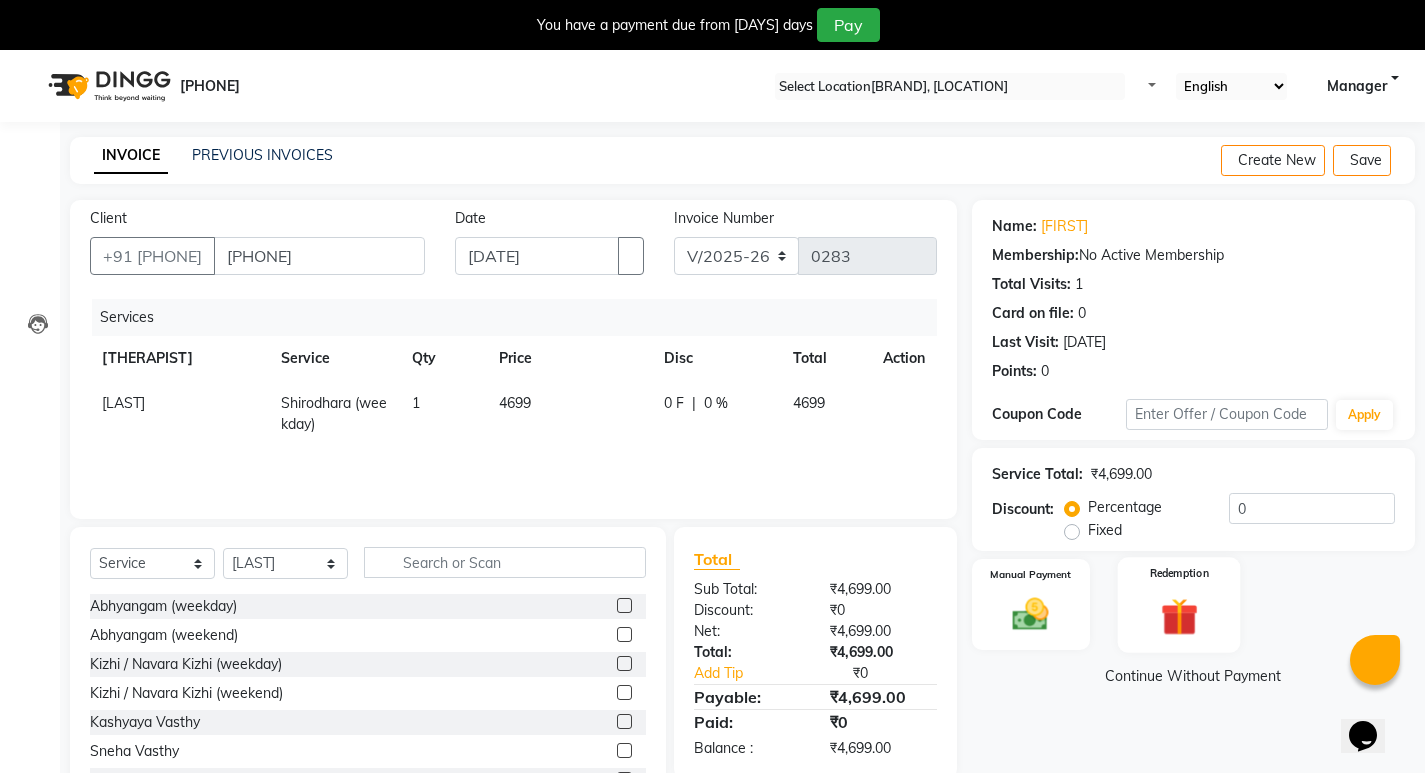 click at bounding box center [1030, 615] 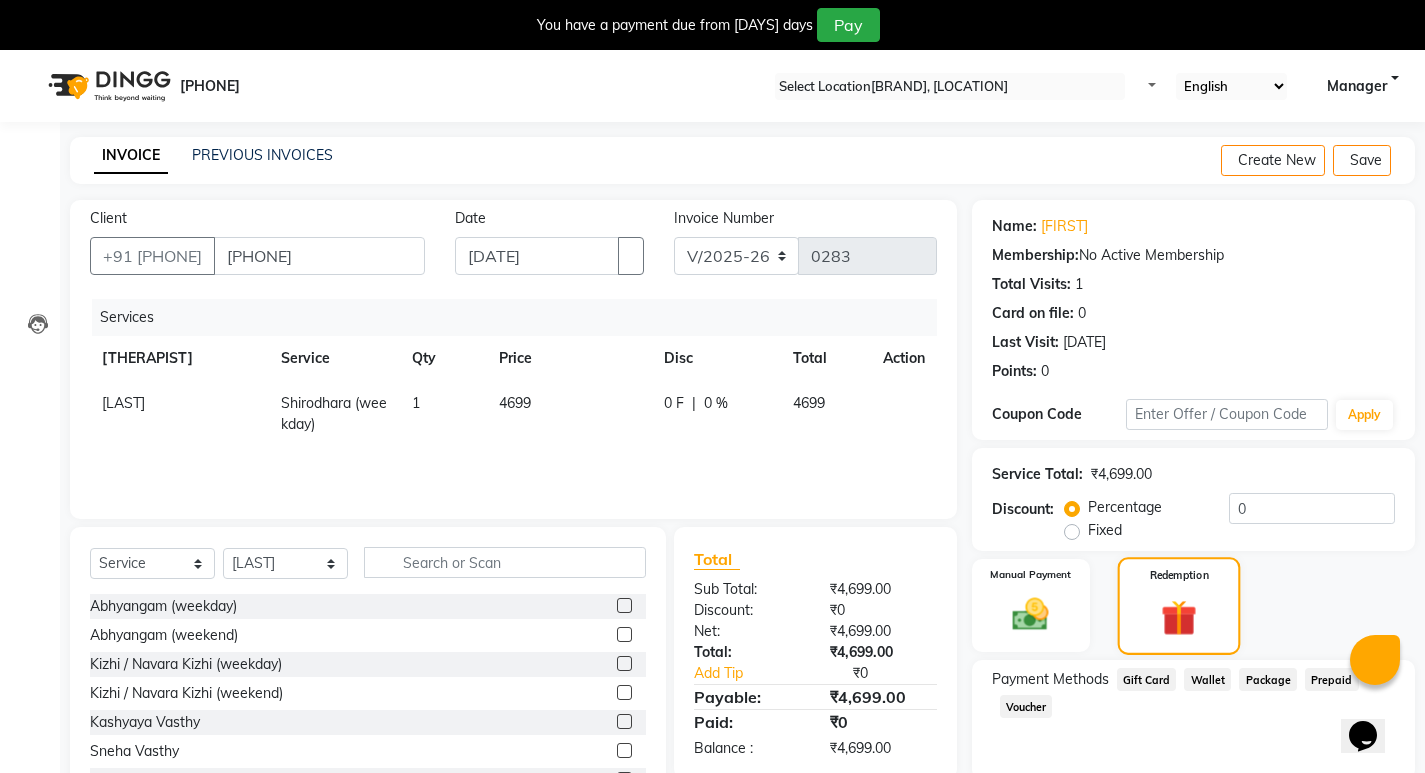 scroll, scrollTop: 85, scrollLeft: 0, axis: vertical 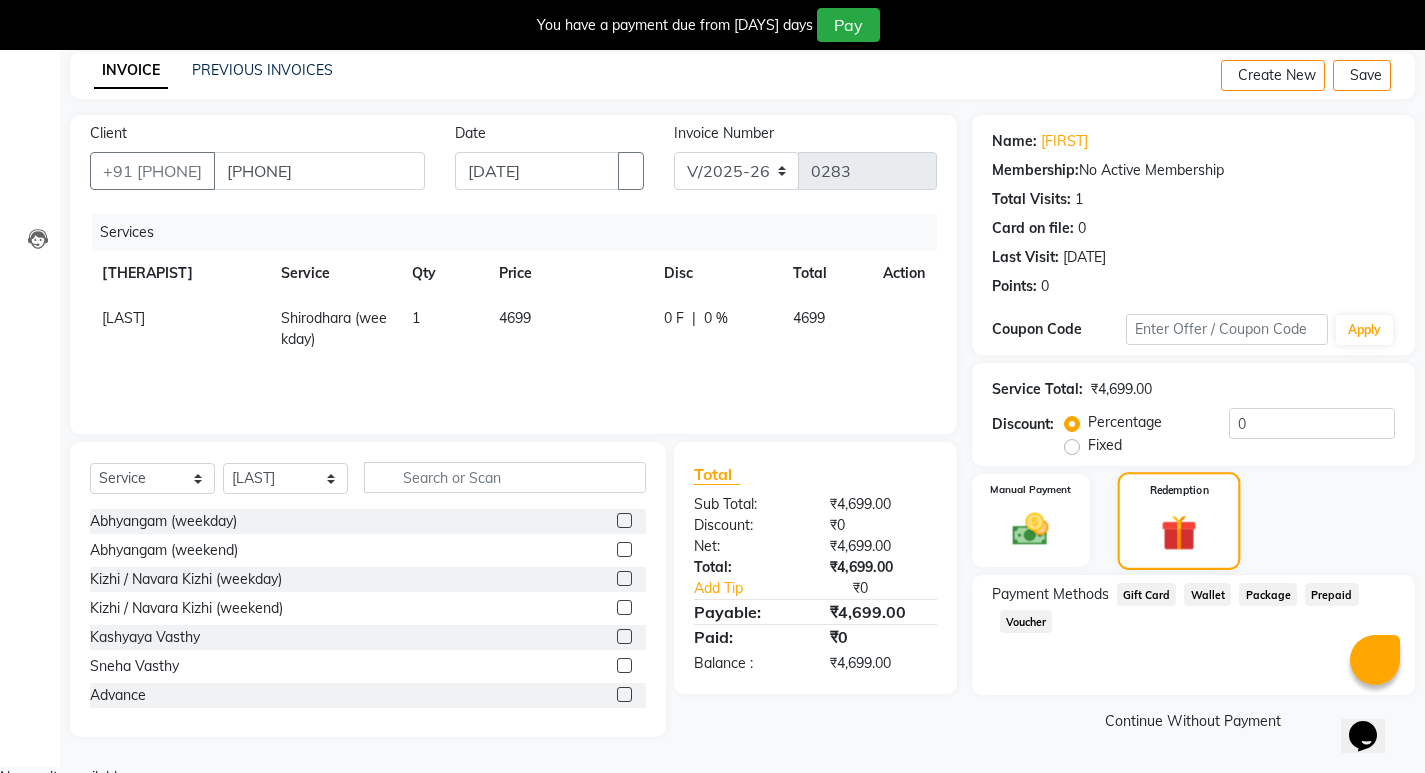 click on "Gift Card" at bounding box center [1147, 594] 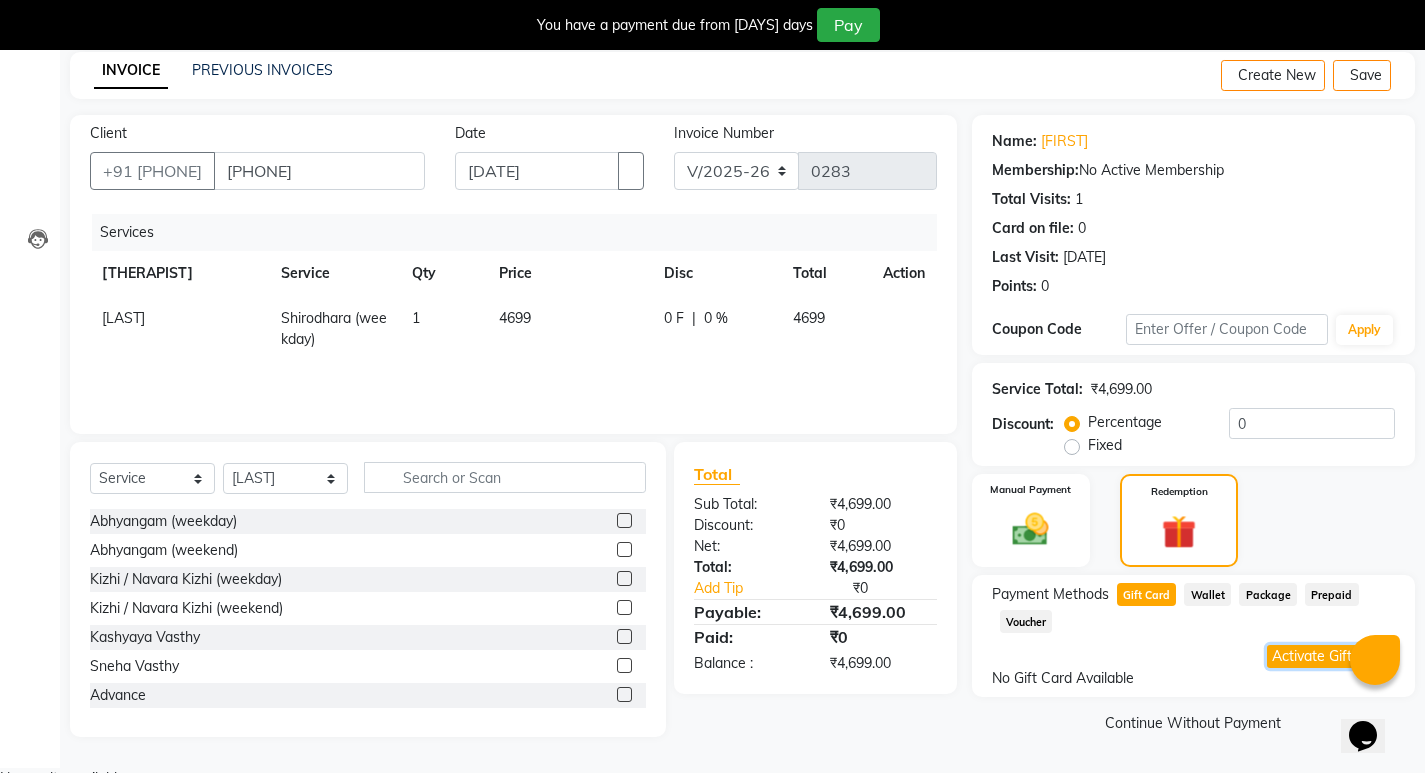 click on "Activate Gift Code" at bounding box center [1331, 656] 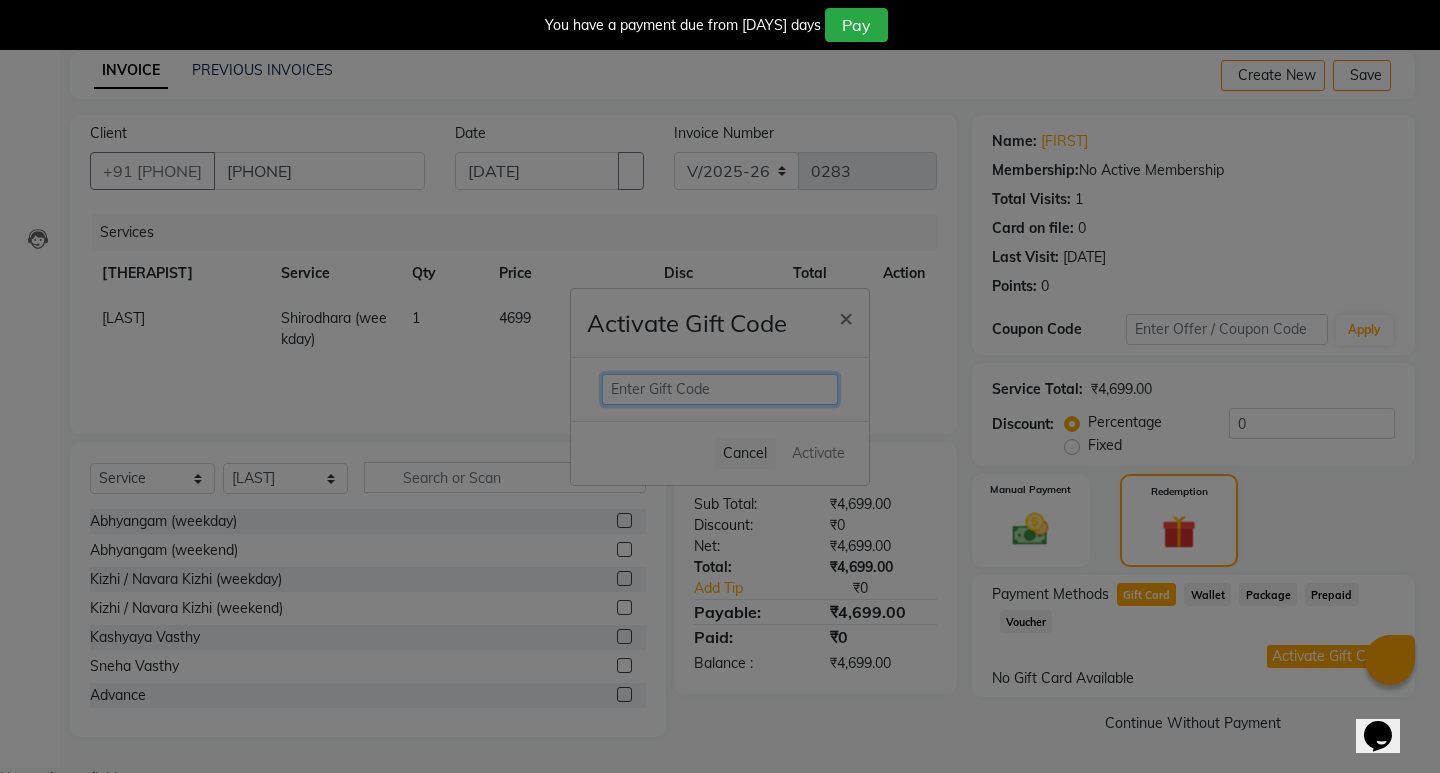 click at bounding box center (720, 389) 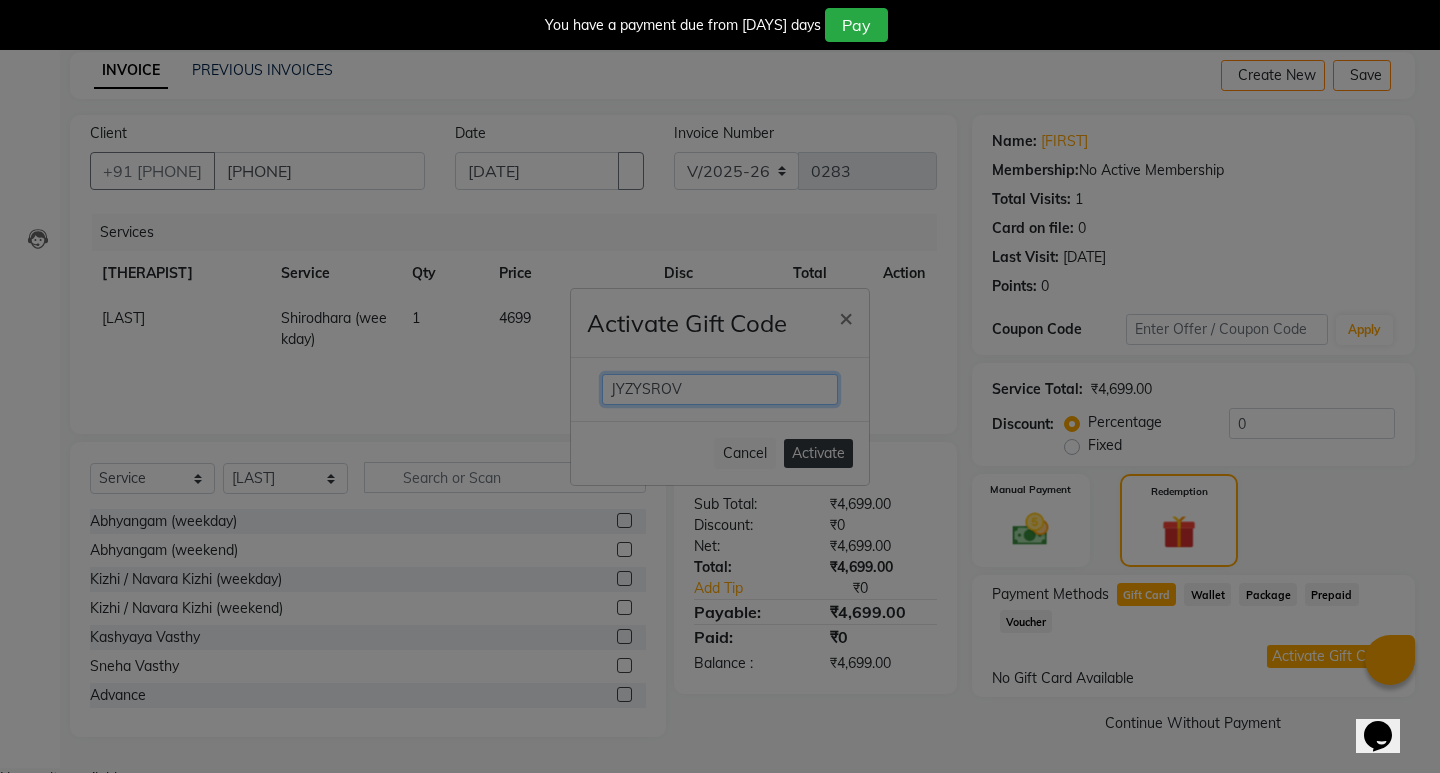 type on "JYZYSROV" 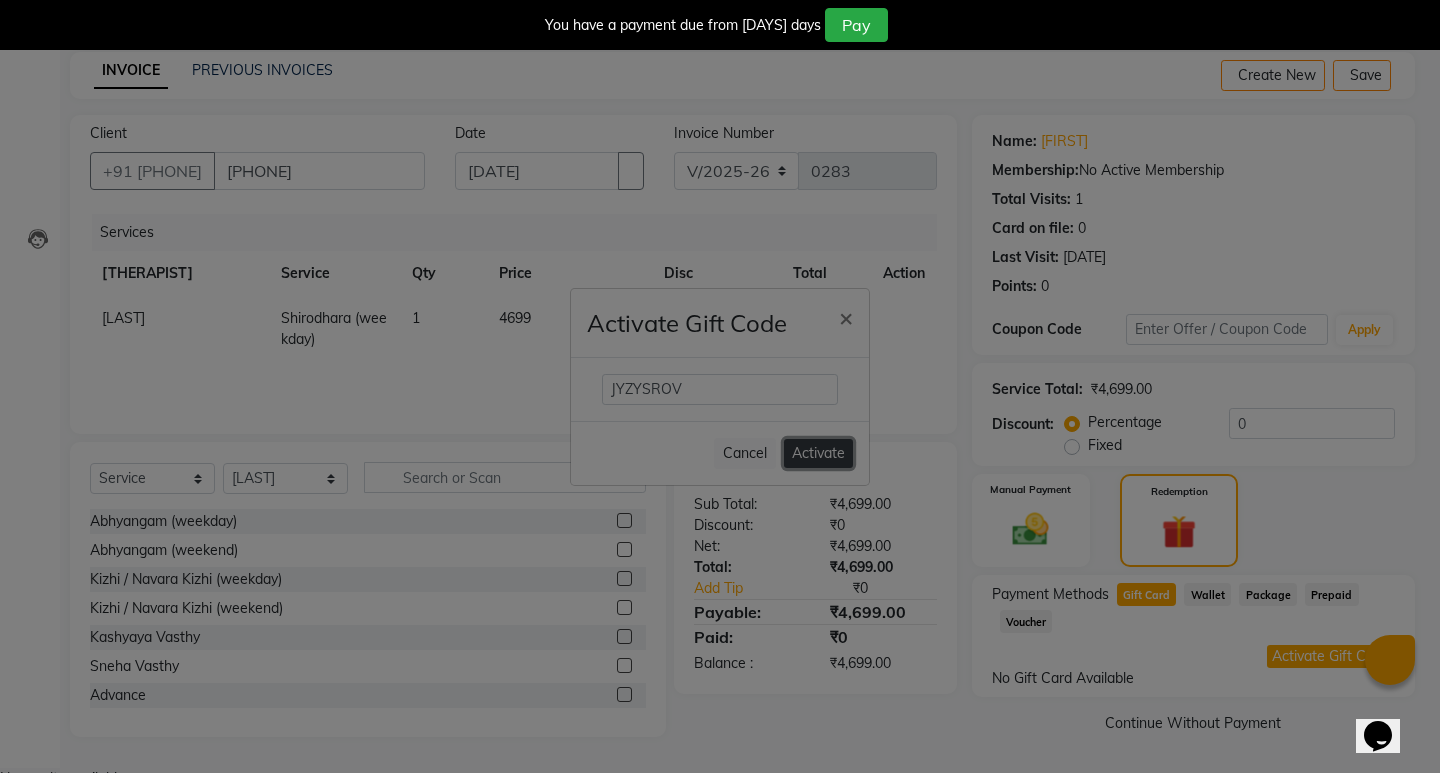 click on "Activate" at bounding box center [818, 453] 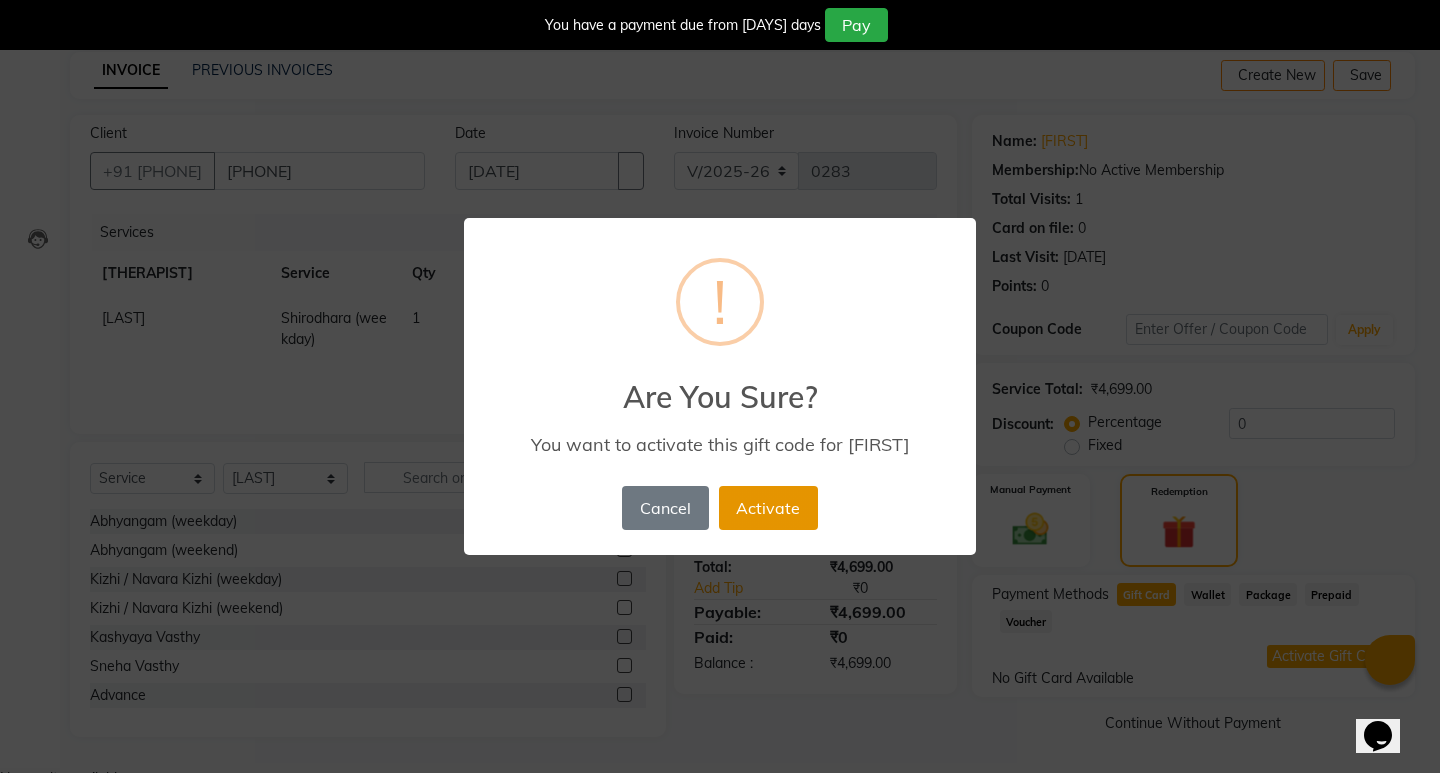 click on "Activate" at bounding box center (768, 508) 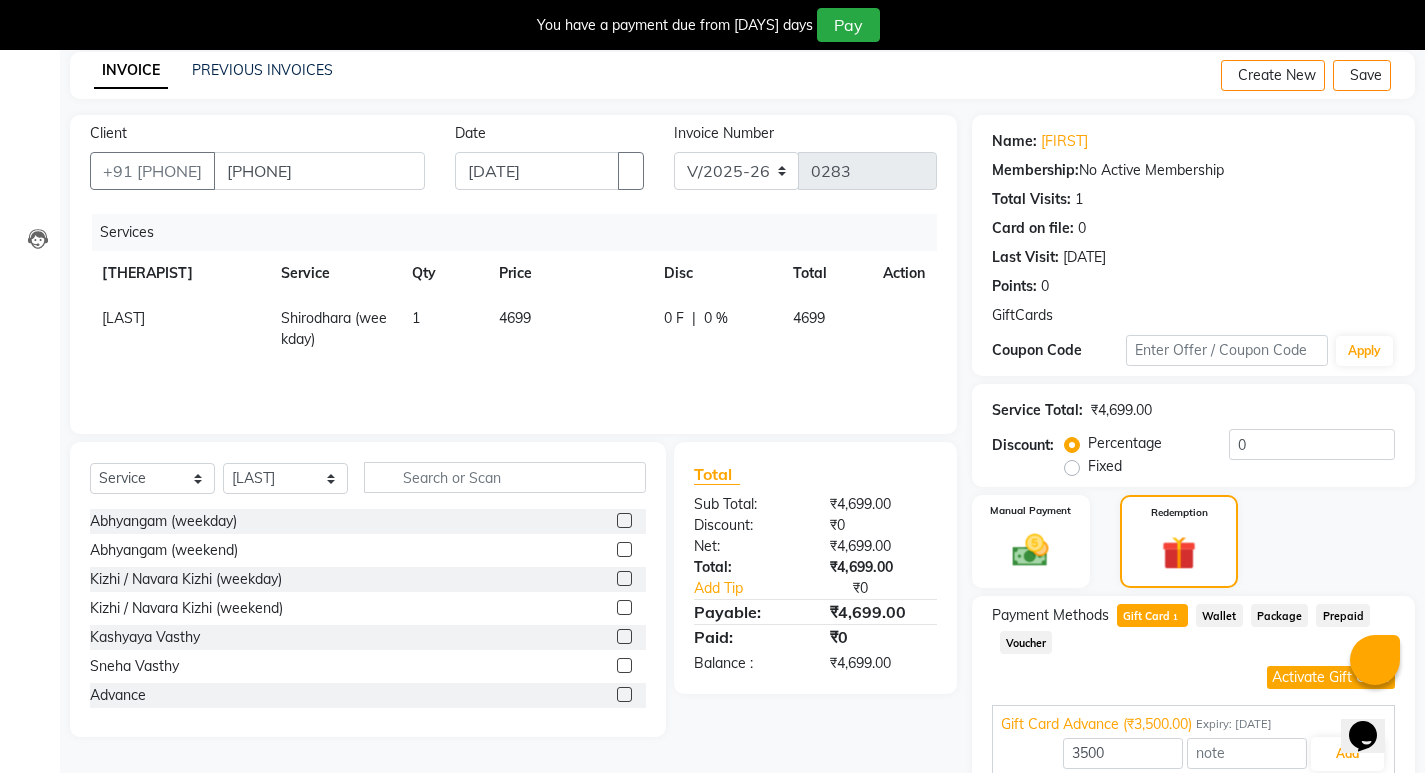 scroll, scrollTop: 180, scrollLeft: 0, axis: vertical 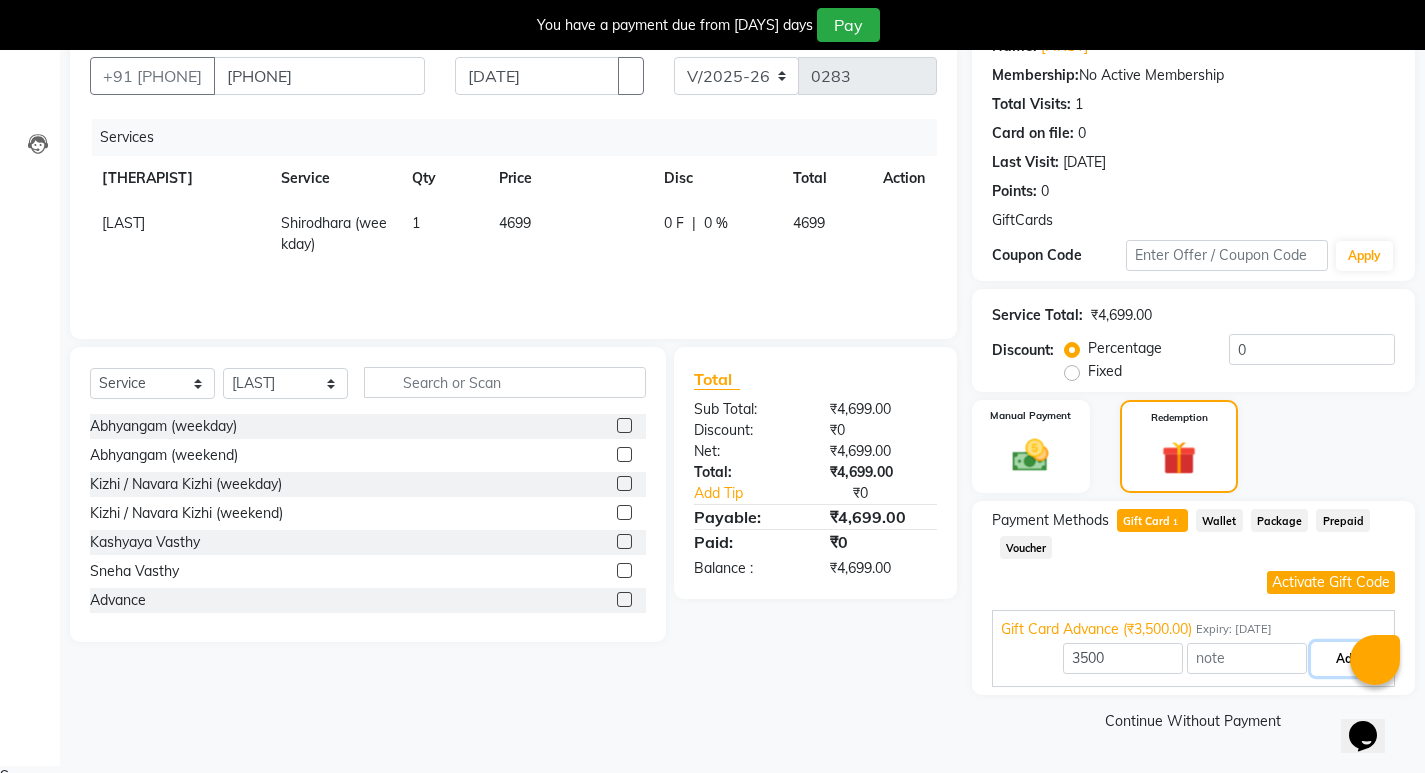 click on "Add" at bounding box center (1347, 659) 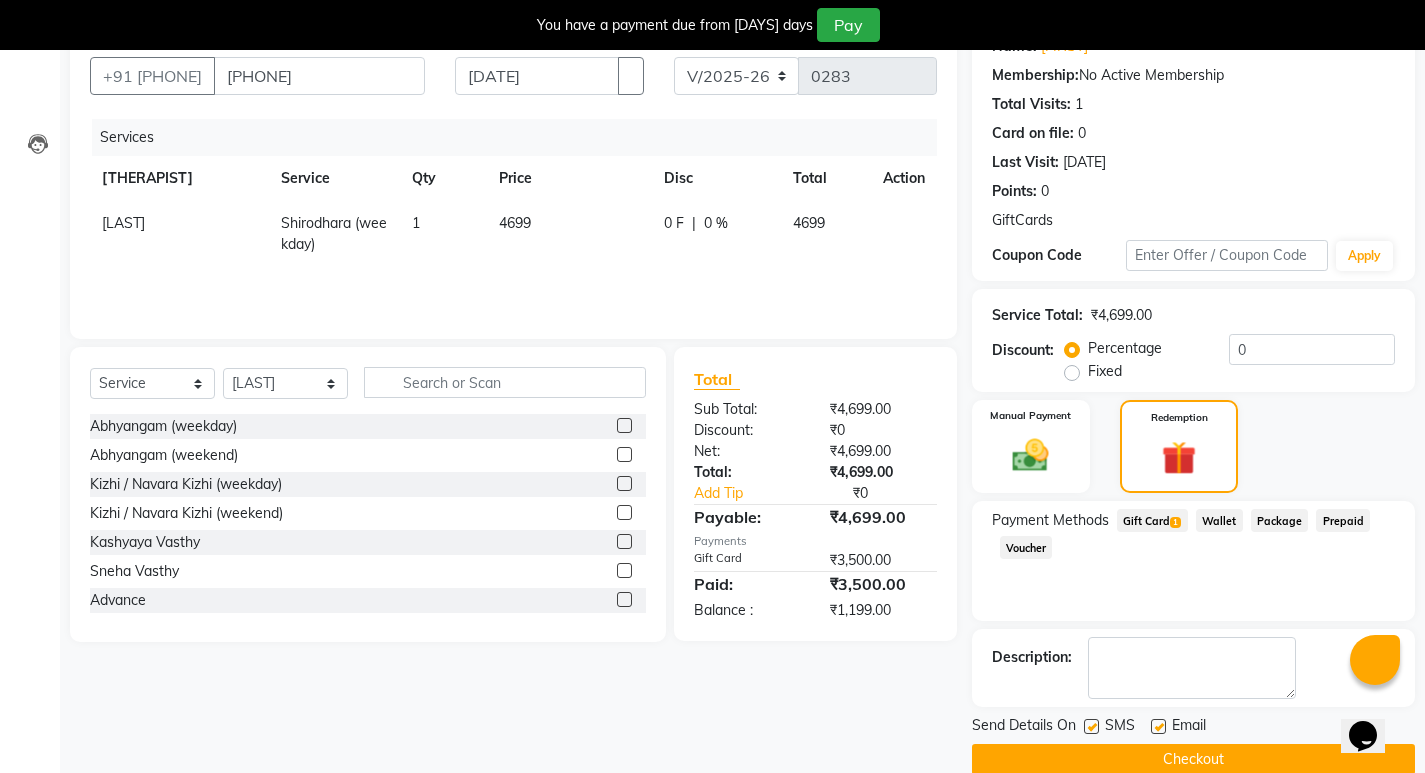 click on "4699" at bounding box center [123, 223] 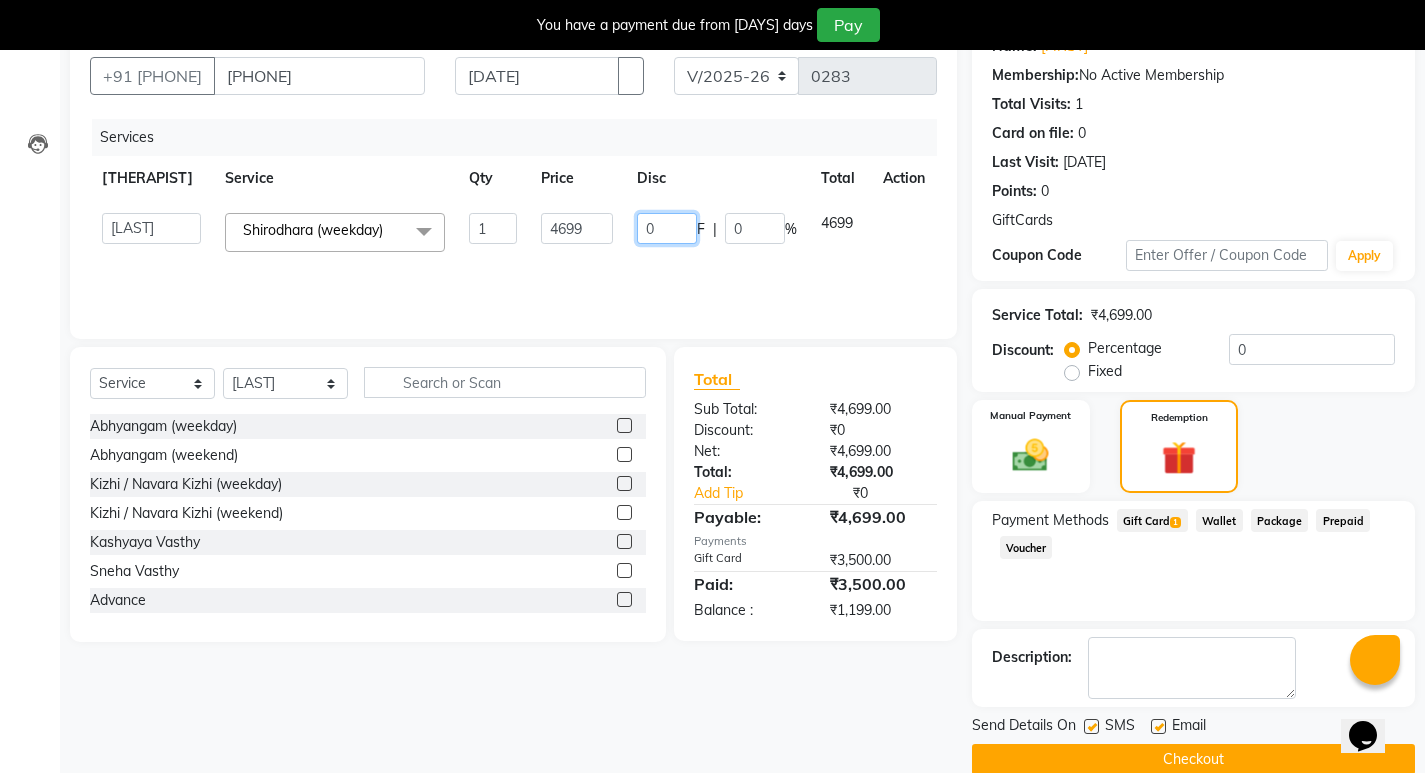 click on "0" at bounding box center [667, 228] 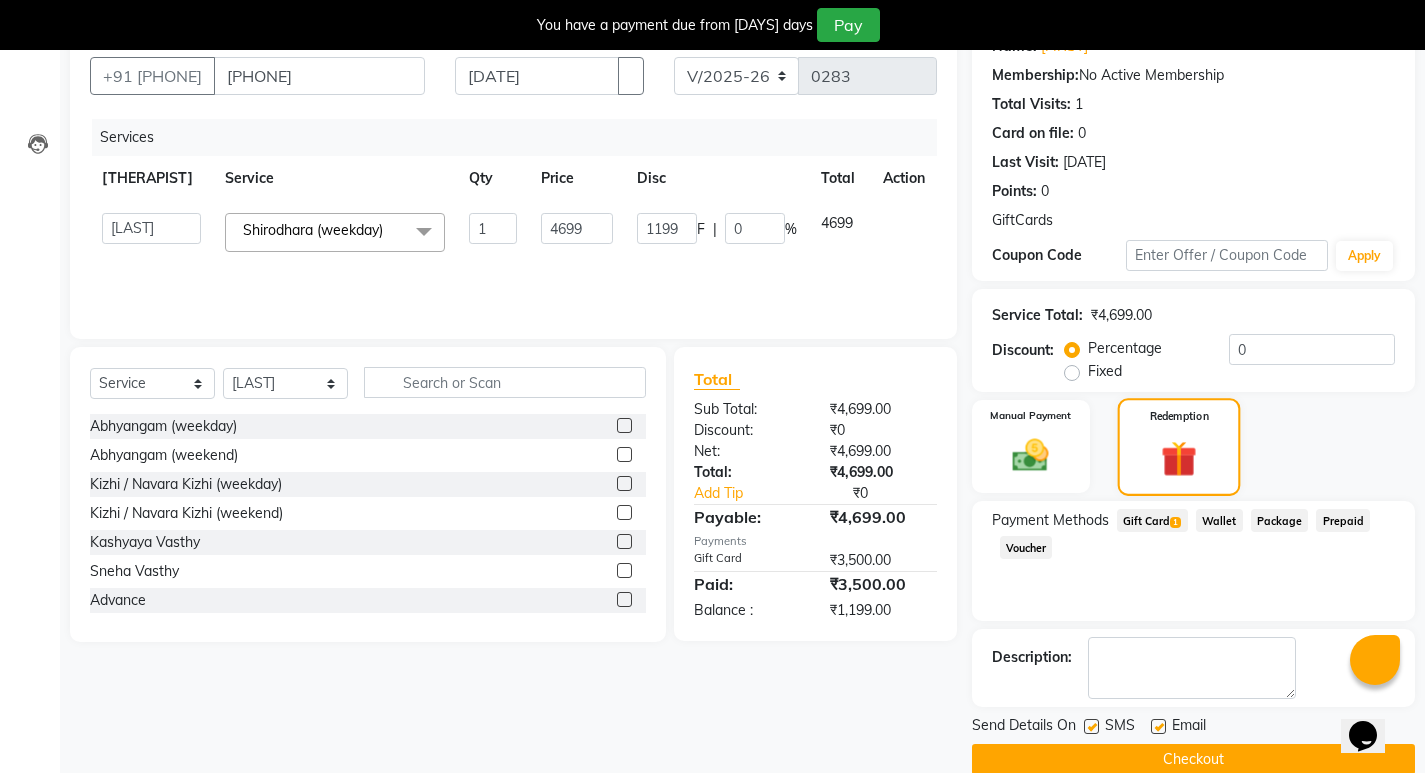 click at bounding box center (1179, 458) 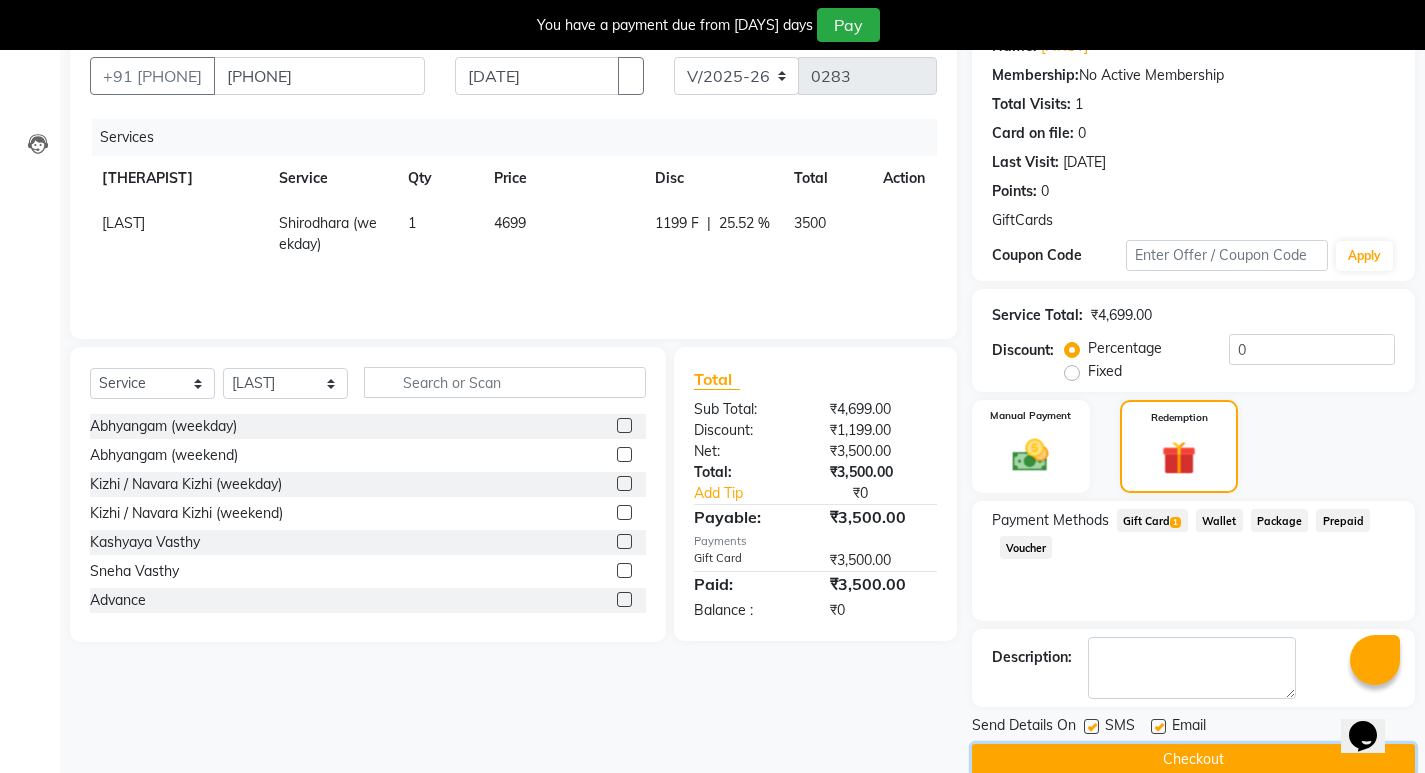 click on "Checkout" at bounding box center [1193, 759] 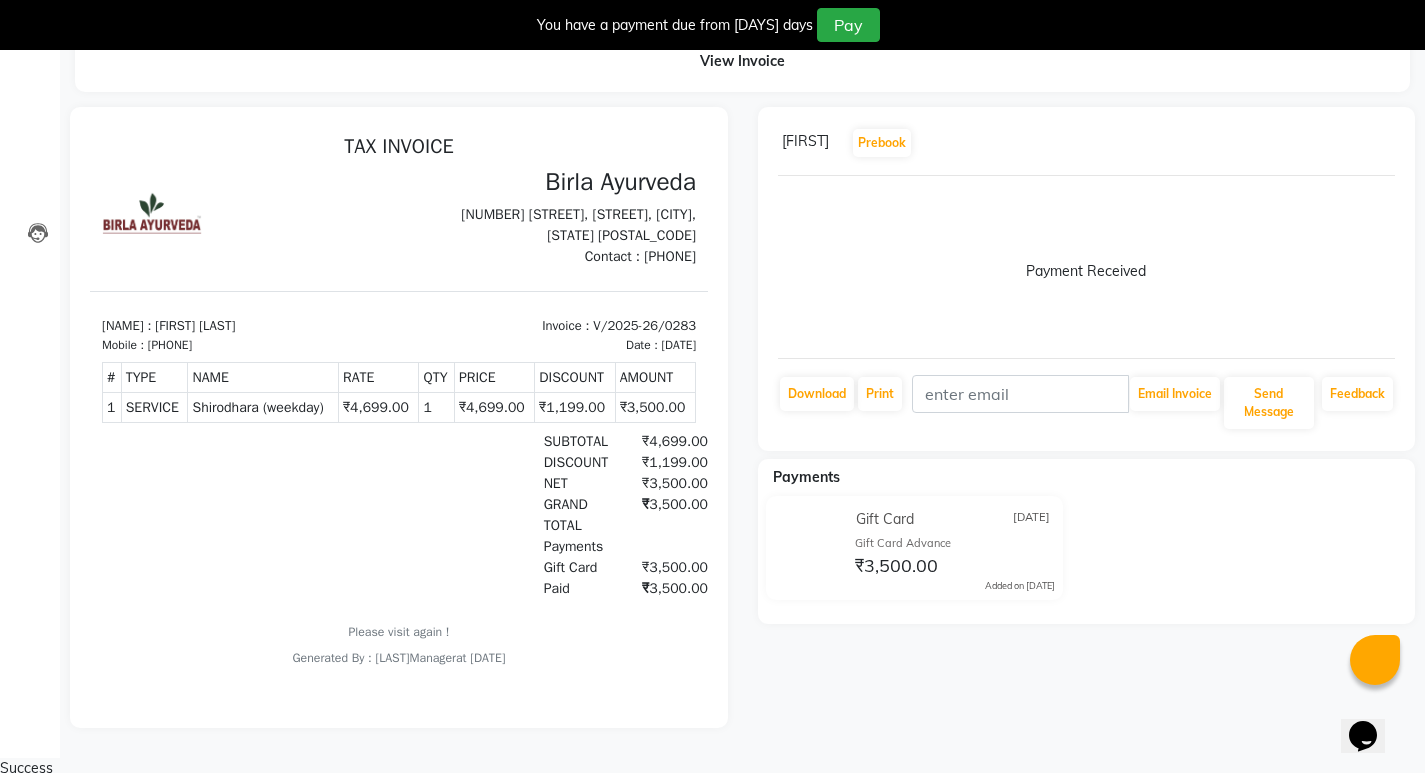 scroll, scrollTop: 0, scrollLeft: 0, axis: both 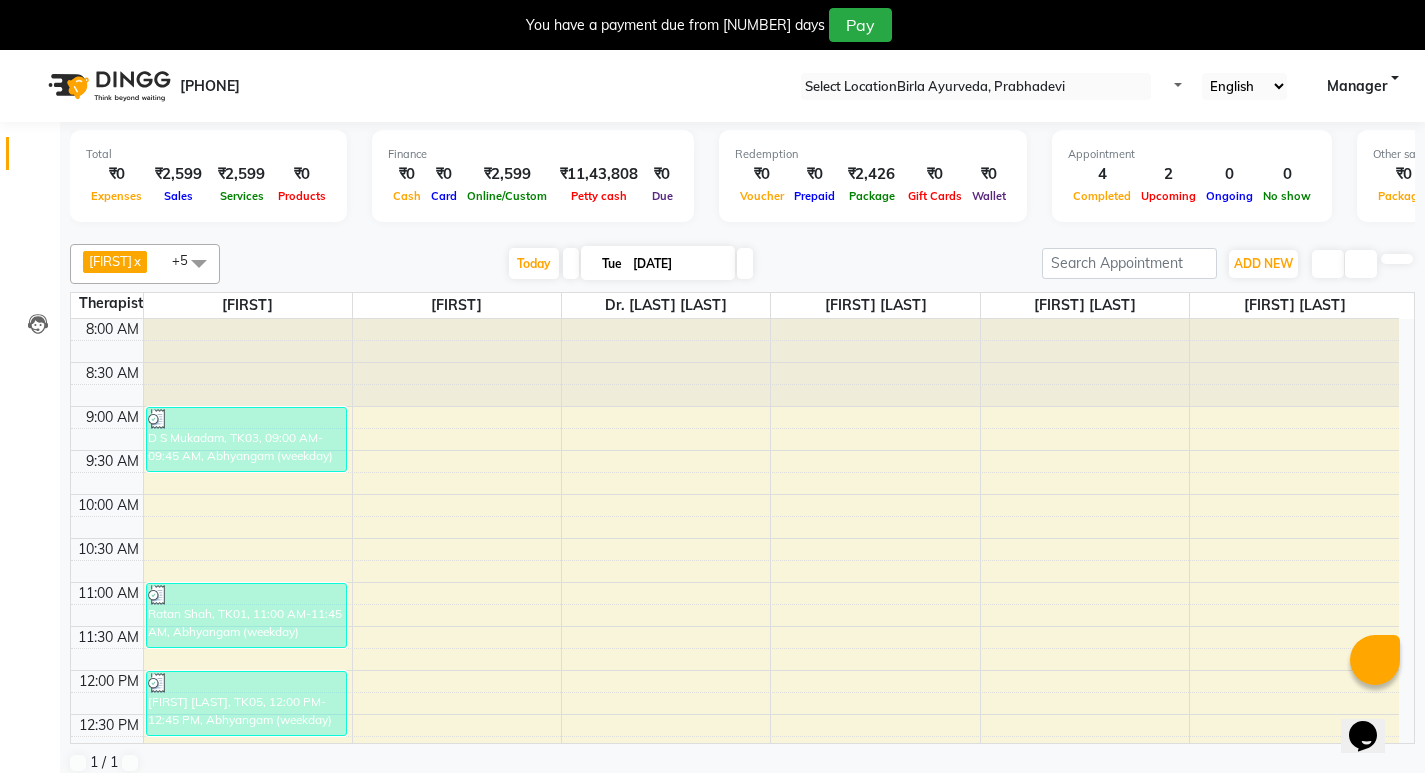 click on "8:00 AM 8:30 AM 9:00 AM 9:30 AM 10:00 AM 10:30 AM 11:00 AM 11:30 AM 12:00 PM 12:30 PM 1:00 PM 1:30 PM 2:00 PM 2:30 PM 3:00 PM 3:30 PM 4:00 PM 4:30 PM 5:00 PM 5:30 PM 6:00 PM 6:30 PM 7:00 PM 7:30 PM     D S Mukadam, TK03, 09:00 AM-09:45 AM, Abhyangam  (weekday)     Ratan Shah, TK01, 11:00 AM-11:45 AM, Abhyangam  (weekday)     Sachin modi, TK05, 12:00 PM-12:45 PM, Abhyangam  (weekday)     Kranti Sagar, TK04, 02:00 PM-03:15 PM, Shirodhara (weekday)     Dilip jain, TK06, 04:30 PM-05:15 PM, Abhyangam  (weekday)     Pradip Agarwal, TK02, 06:00 PM-06:45 PM, Kizhi / Navara Kizhi (weekday)" at bounding box center (735, 846) 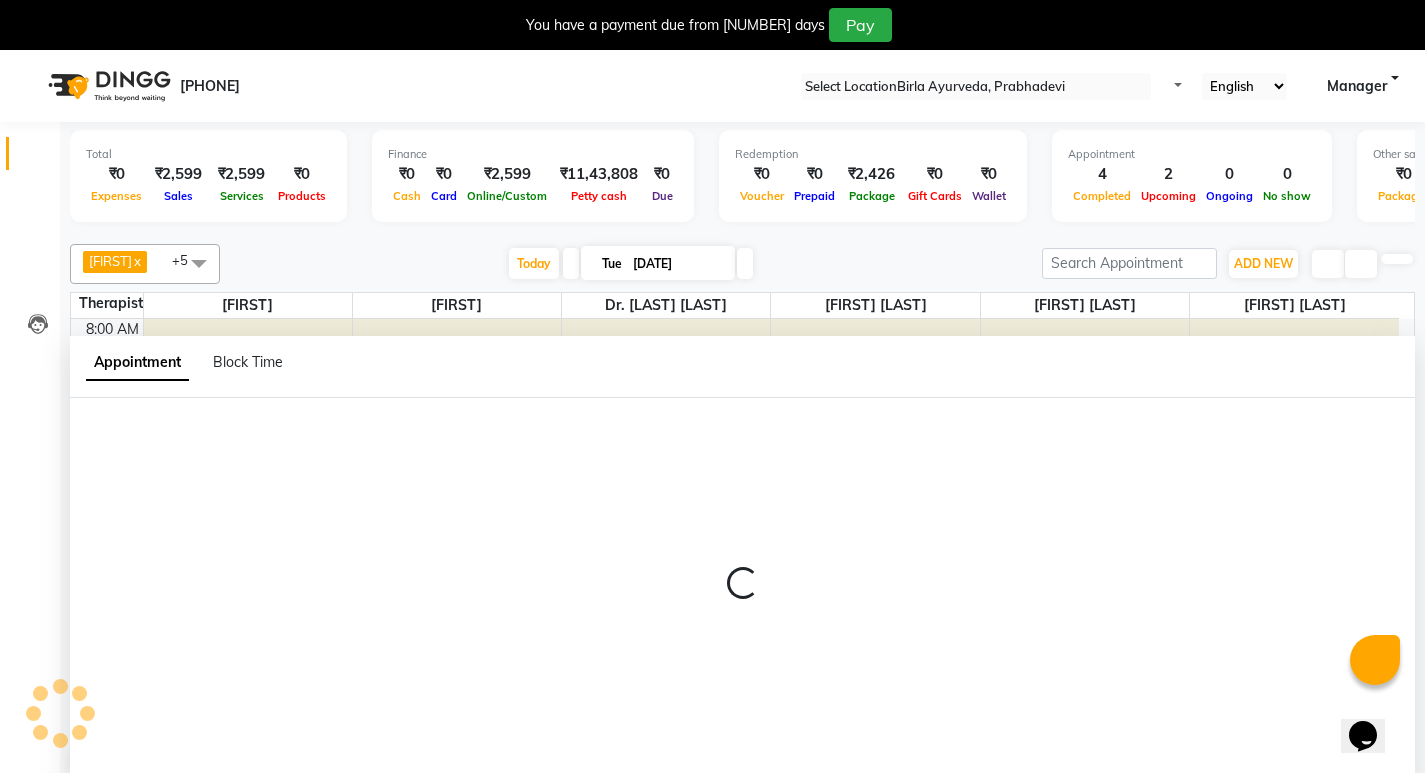 scroll, scrollTop: 51, scrollLeft: 0, axis: vertical 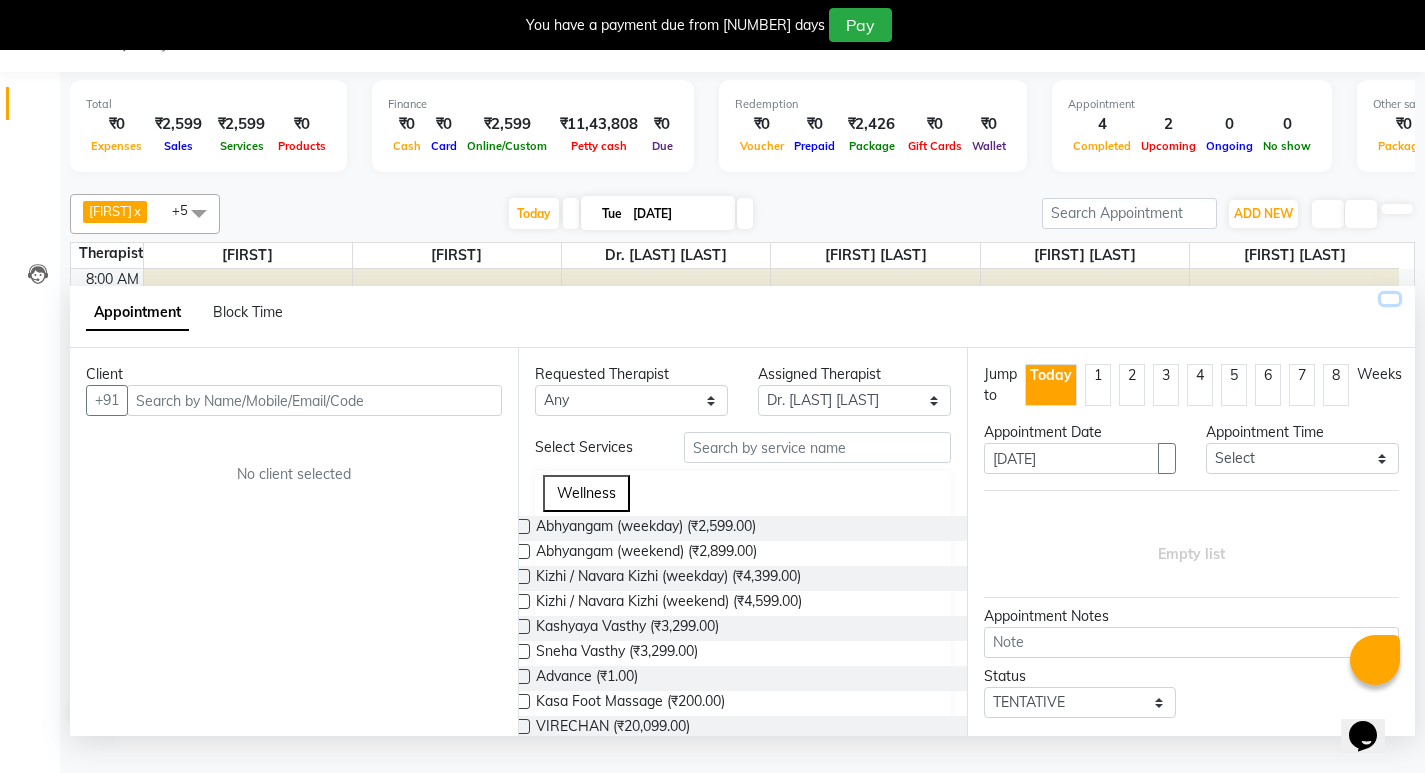 click at bounding box center (1390, 299) 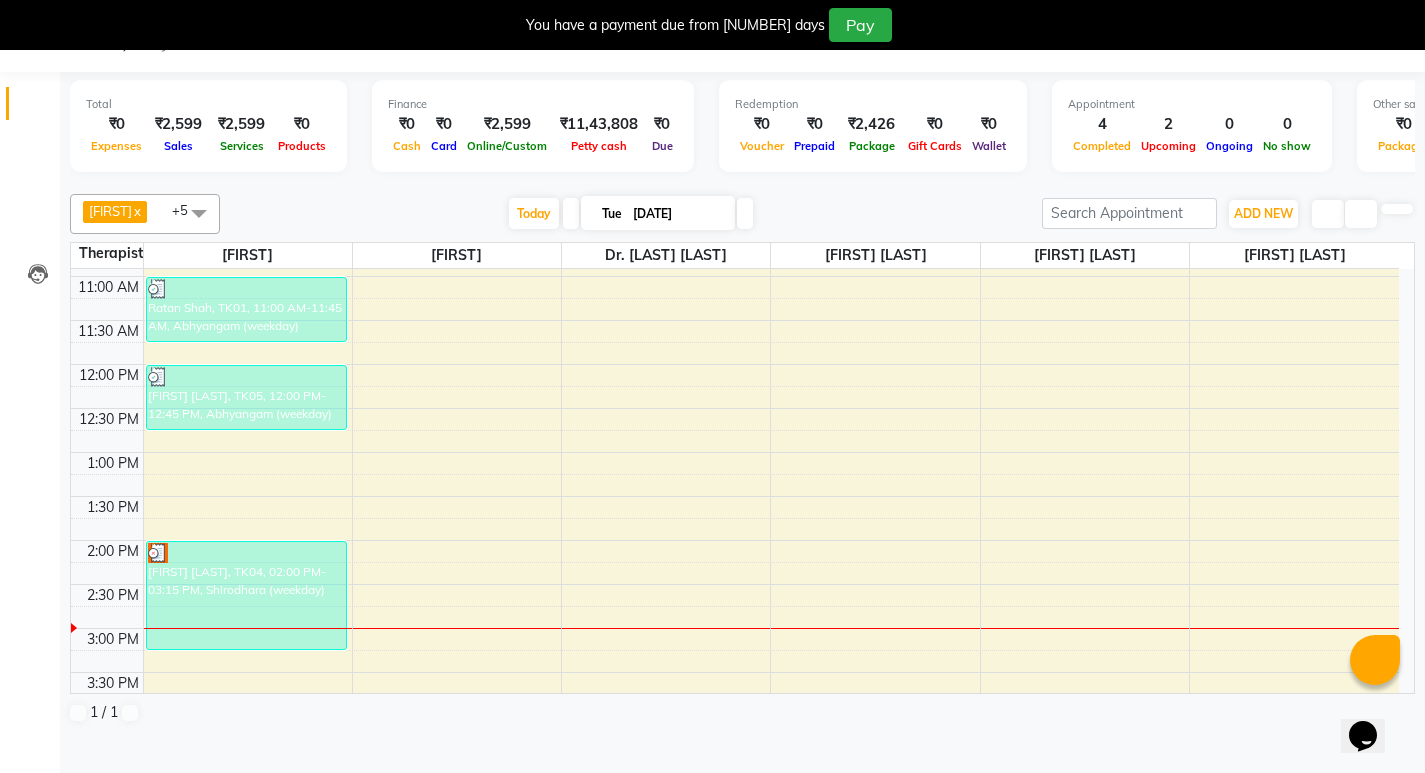 scroll, scrollTop: 300, scrollLeft: 0, axis: vertical 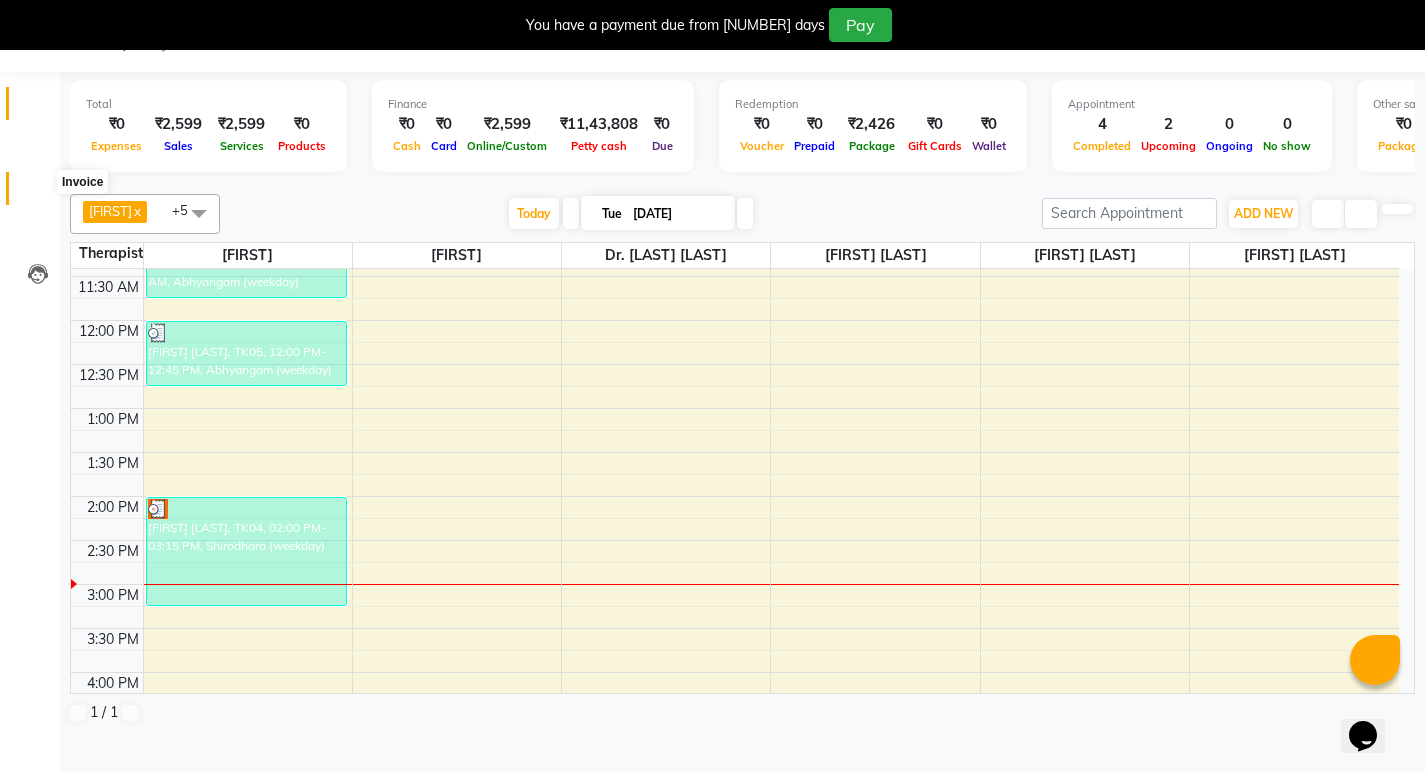 click at bounding box center (38, 193) 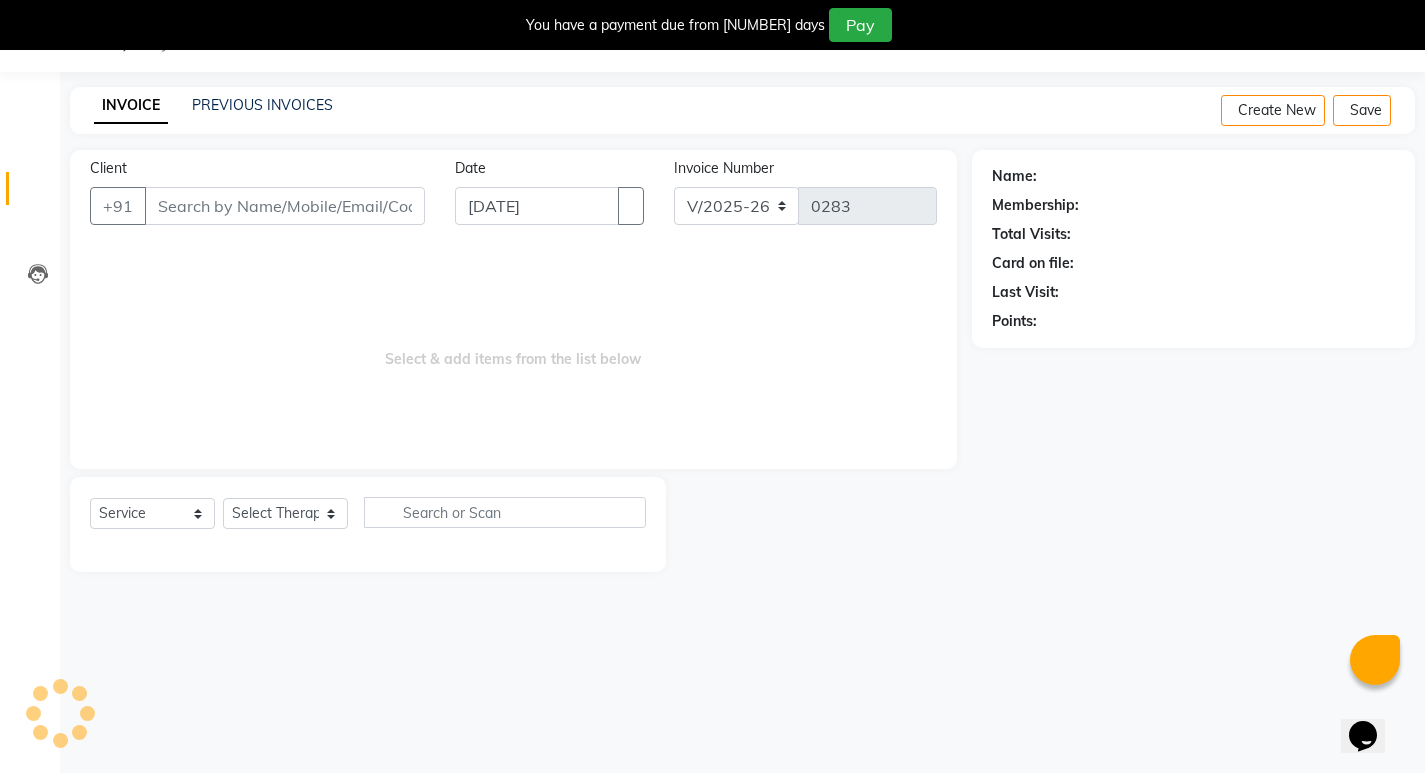 scroll, scrollTop: 50, scrollLeft: 0, axis: vertical 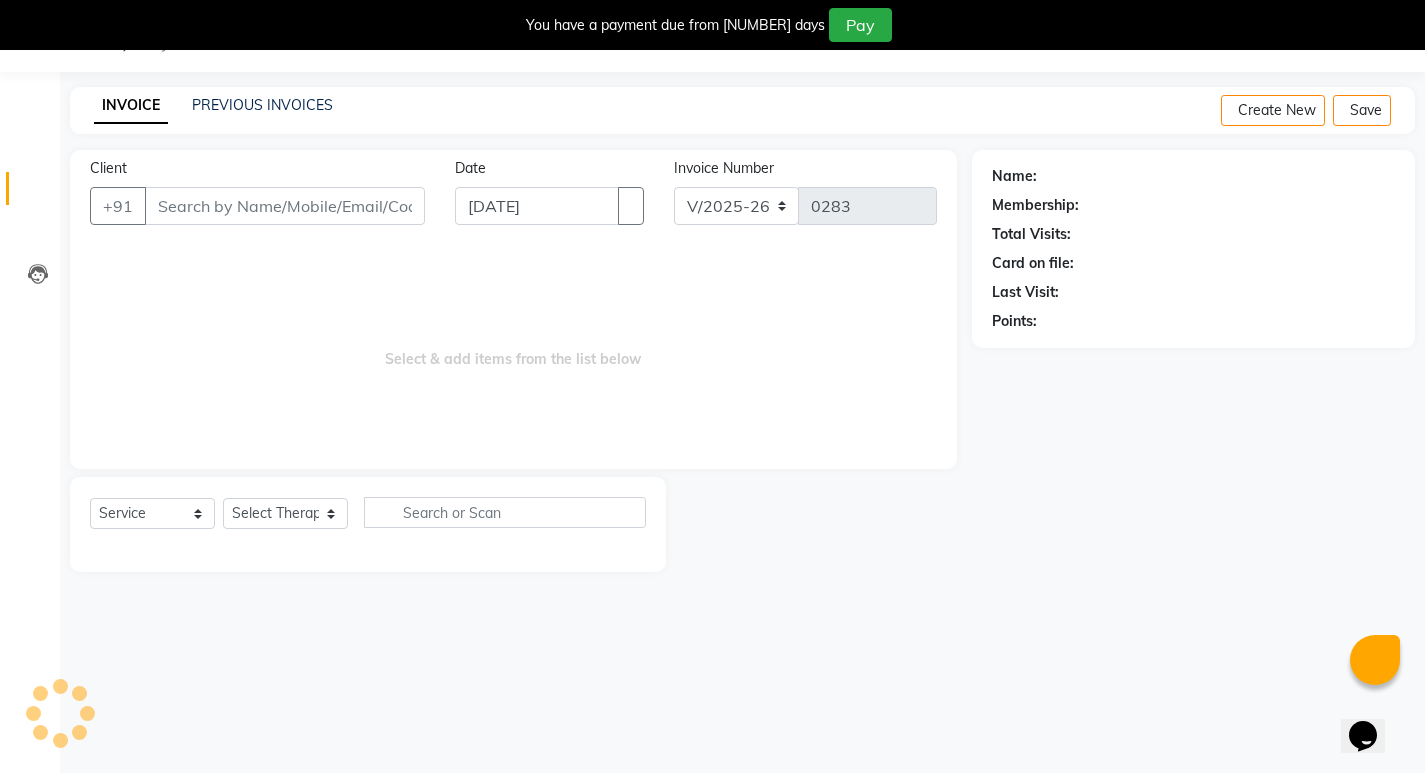 click on "INVOICE PREVIOUS INVOICES Create New   Save" at bounding box center [742, 110] 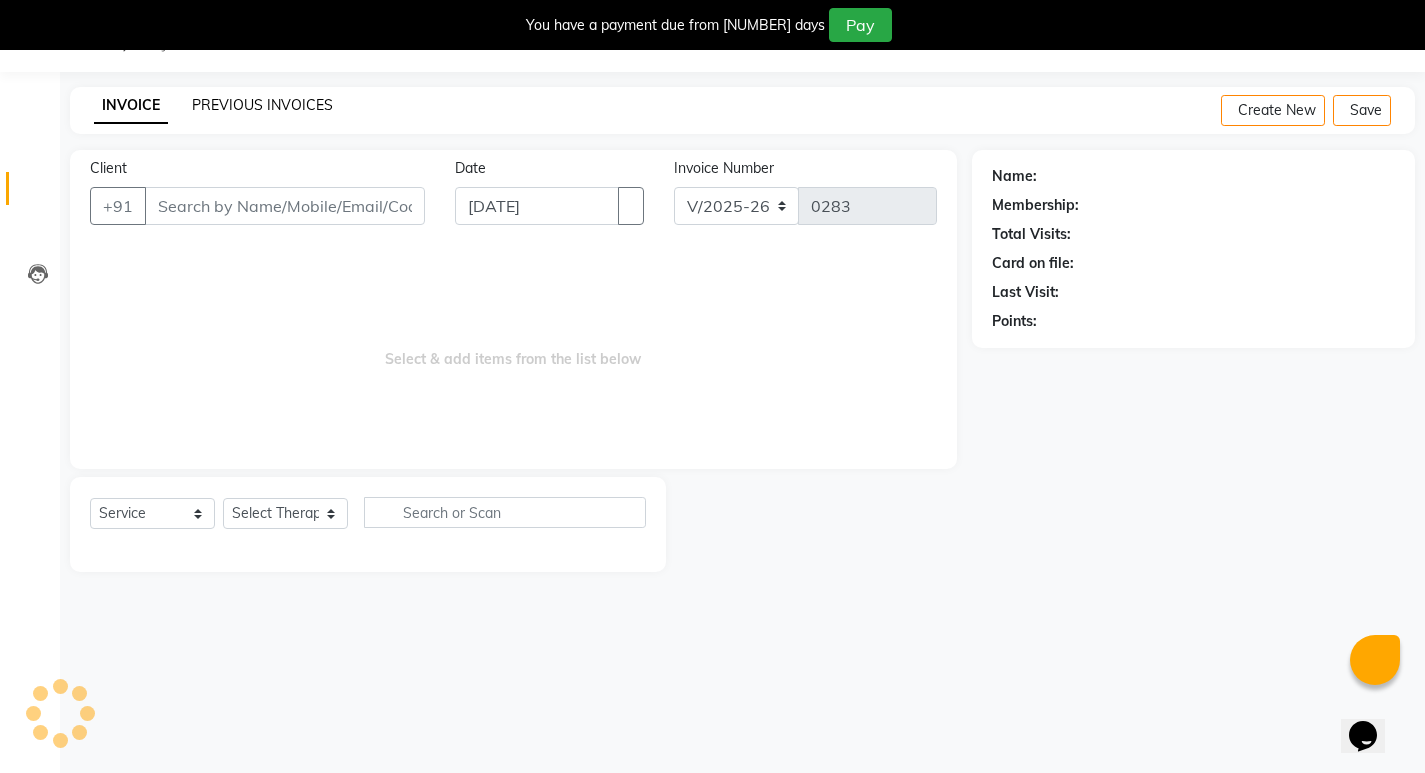 click on "PREVIOUS INVOICES" at bounding box center [262, 105] 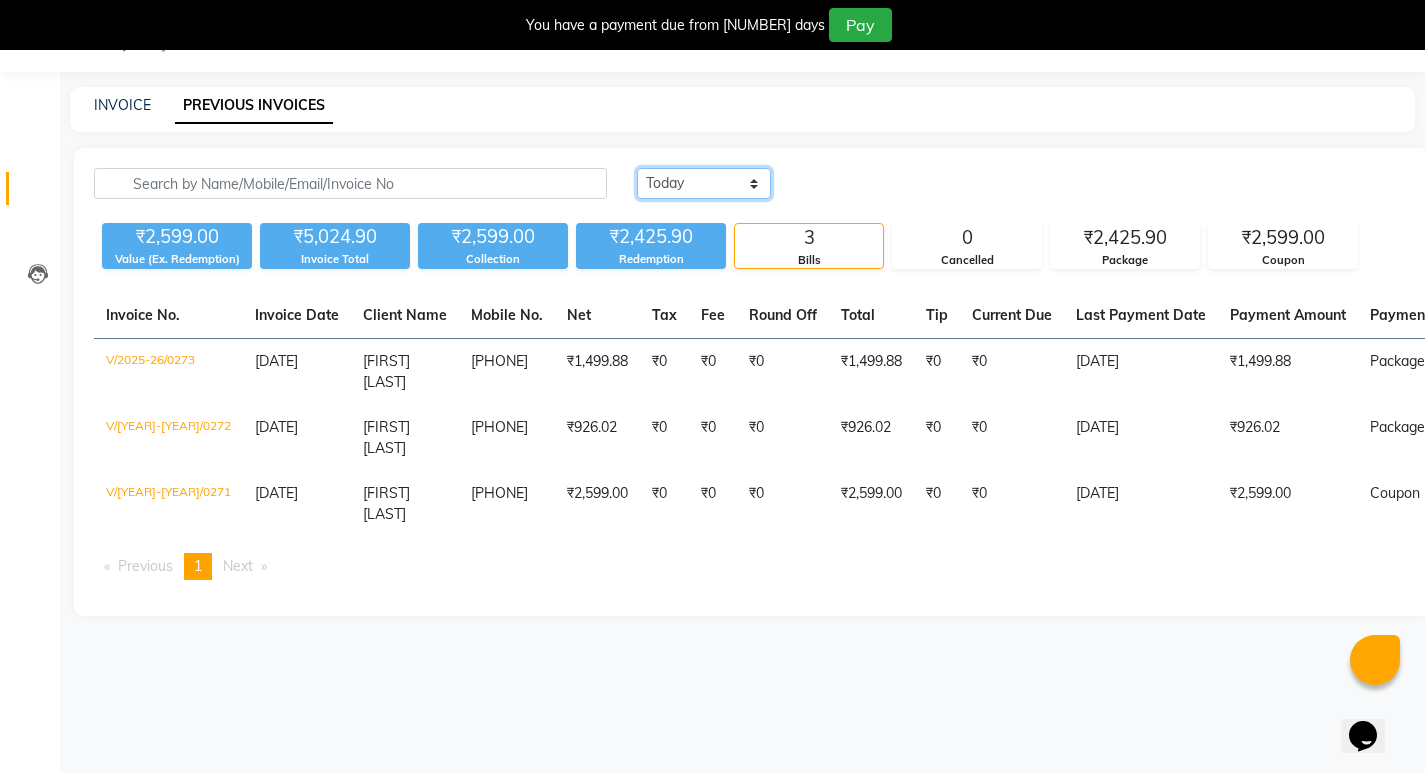 click on "Today Yesterday Custom Range" at bounding box center (704, 183) 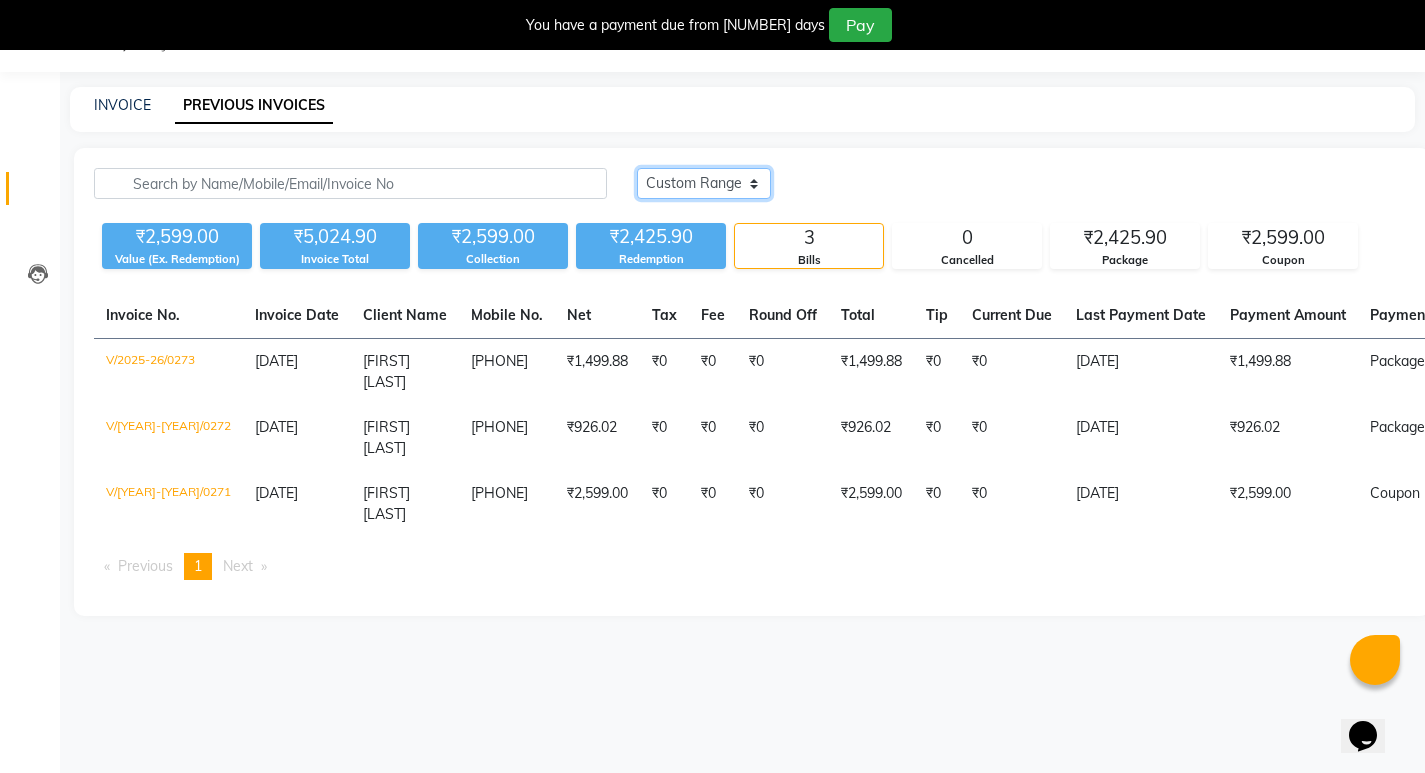 click on "Today Yesterday Custom Range" at bounding box center [704, 183] 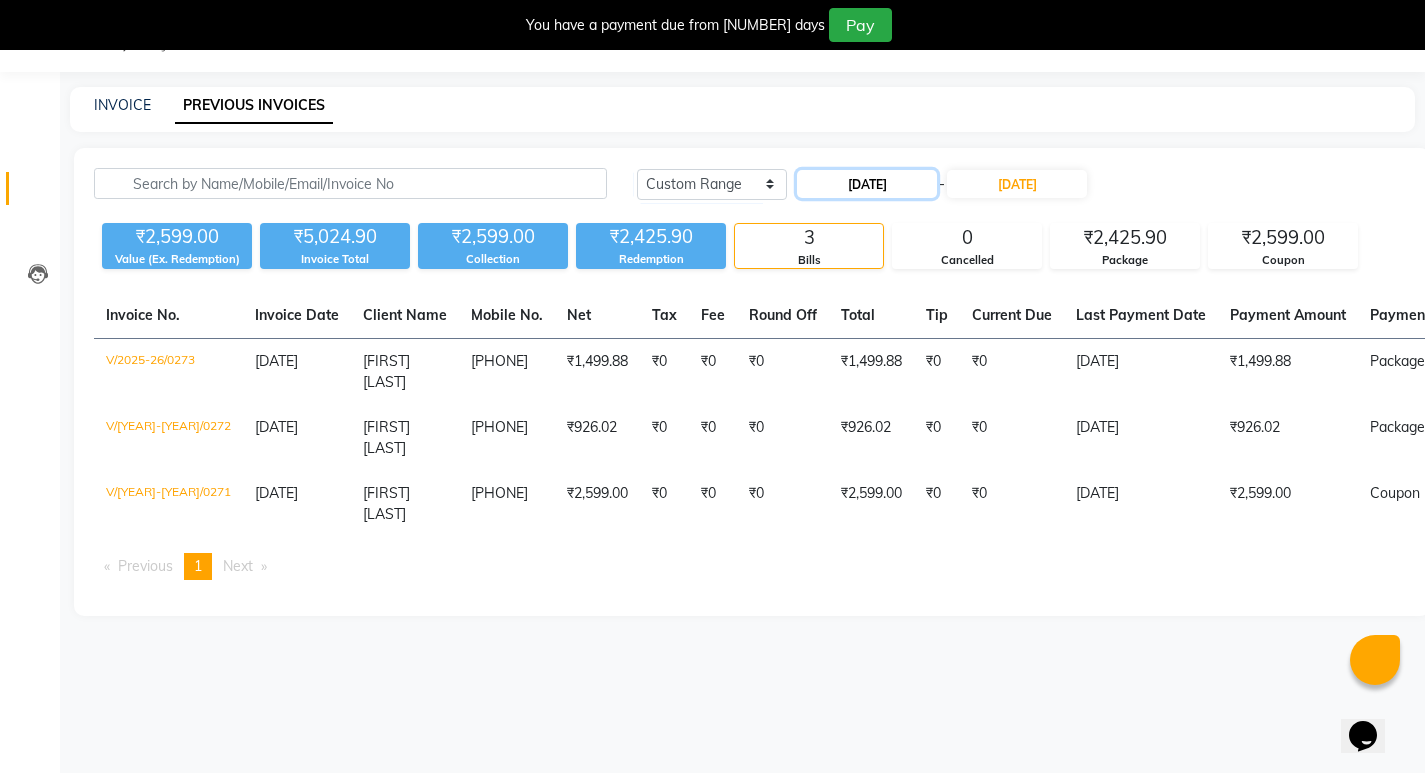 click on "[DATE]" at bounding box center (867, 184) 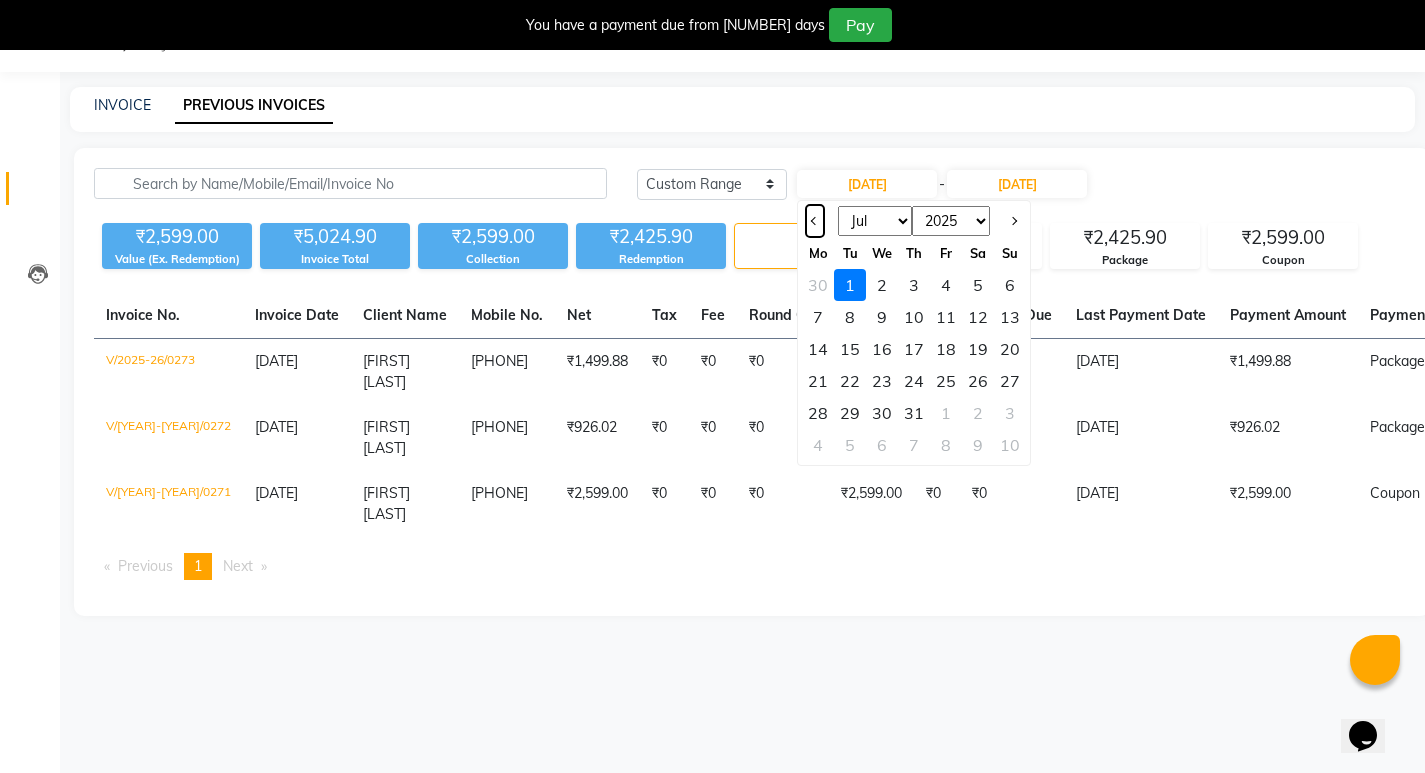 click at bounding box center [814, 221] 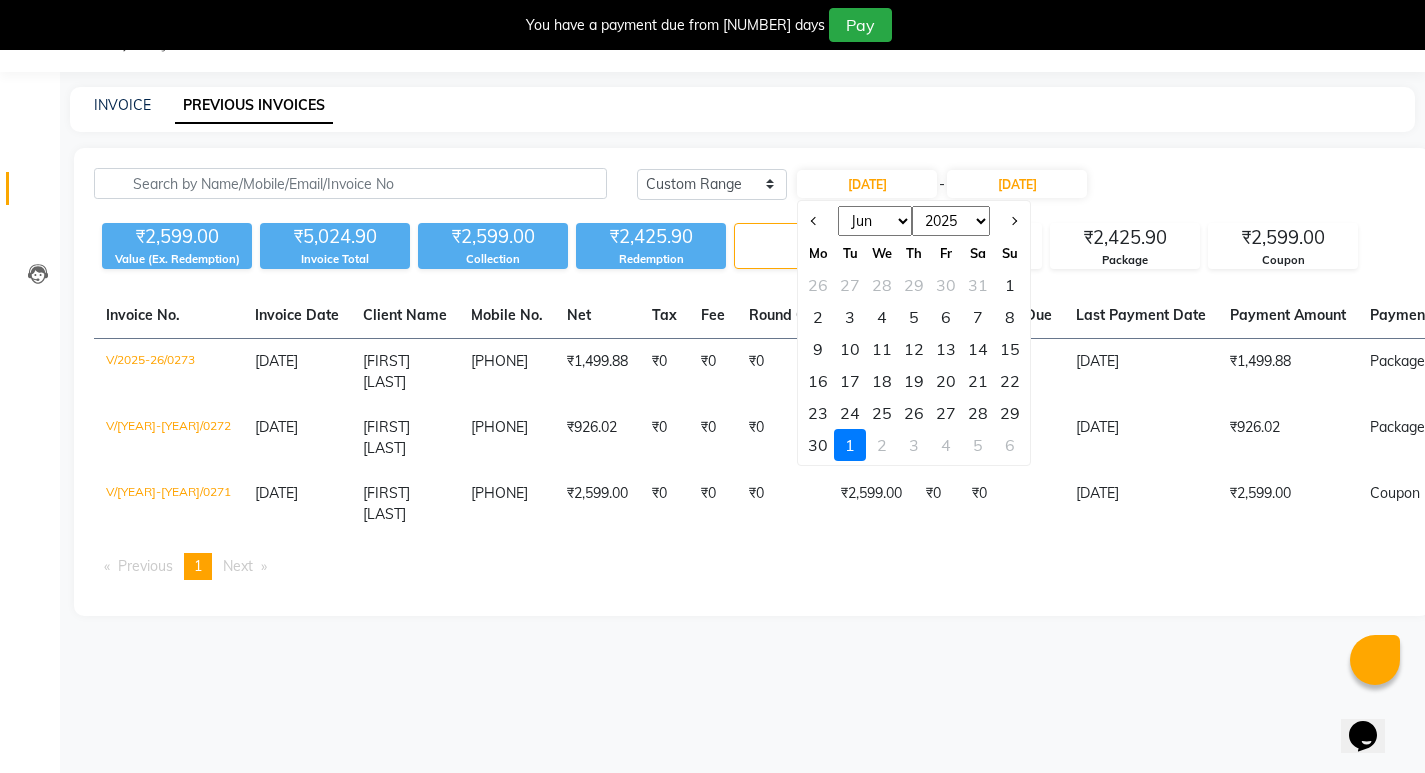 click on "29" at bounding box center [1010, 413] 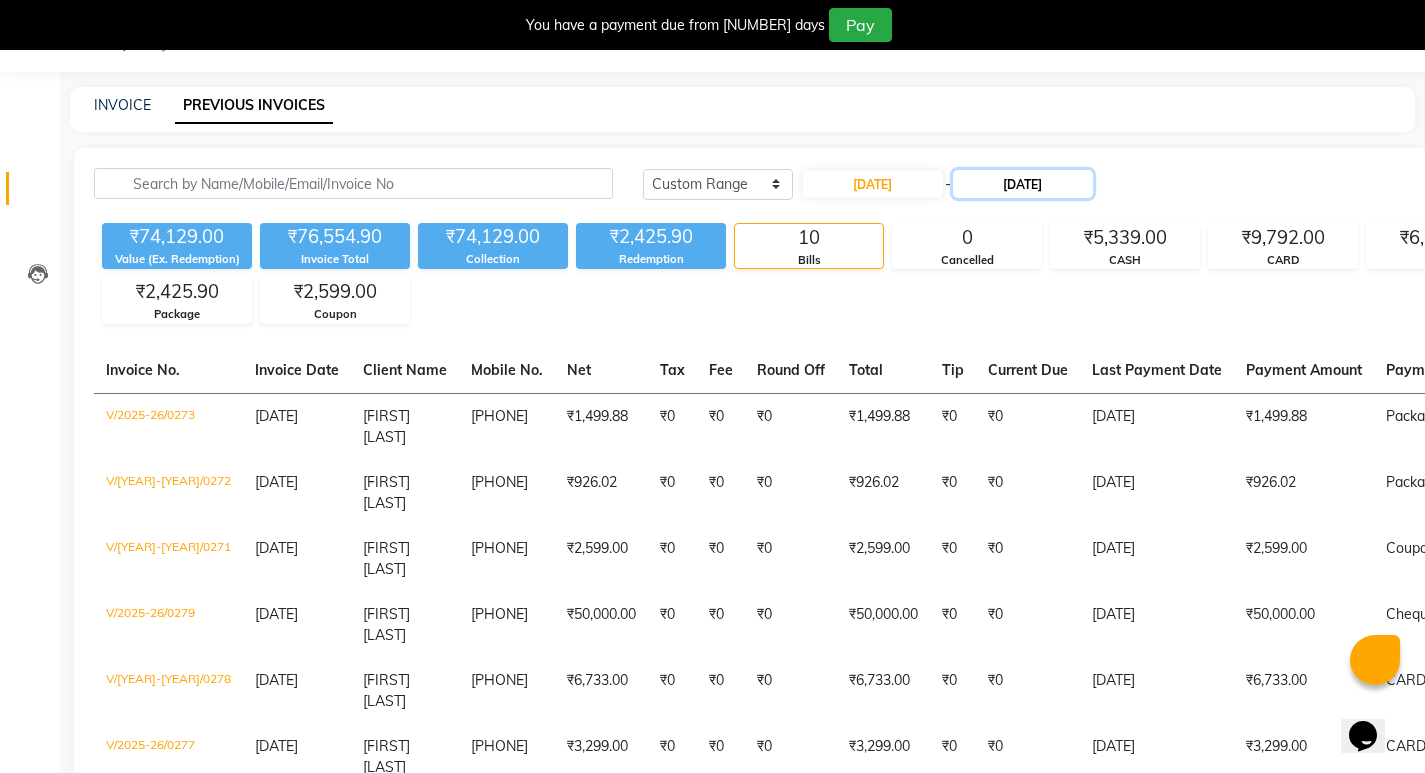 click on "[DATE]" at bounding box center [1023, 184] 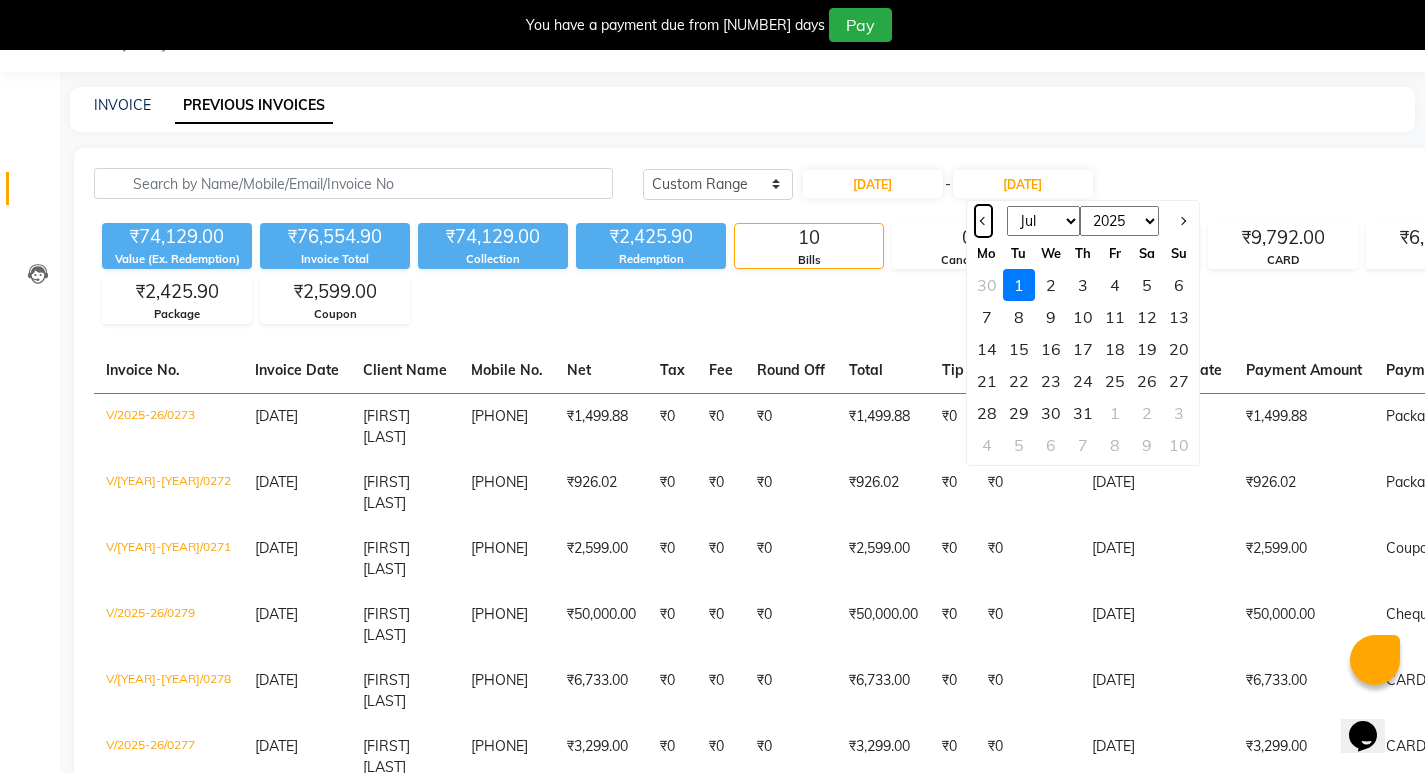 click at bounding box center (983, 221) 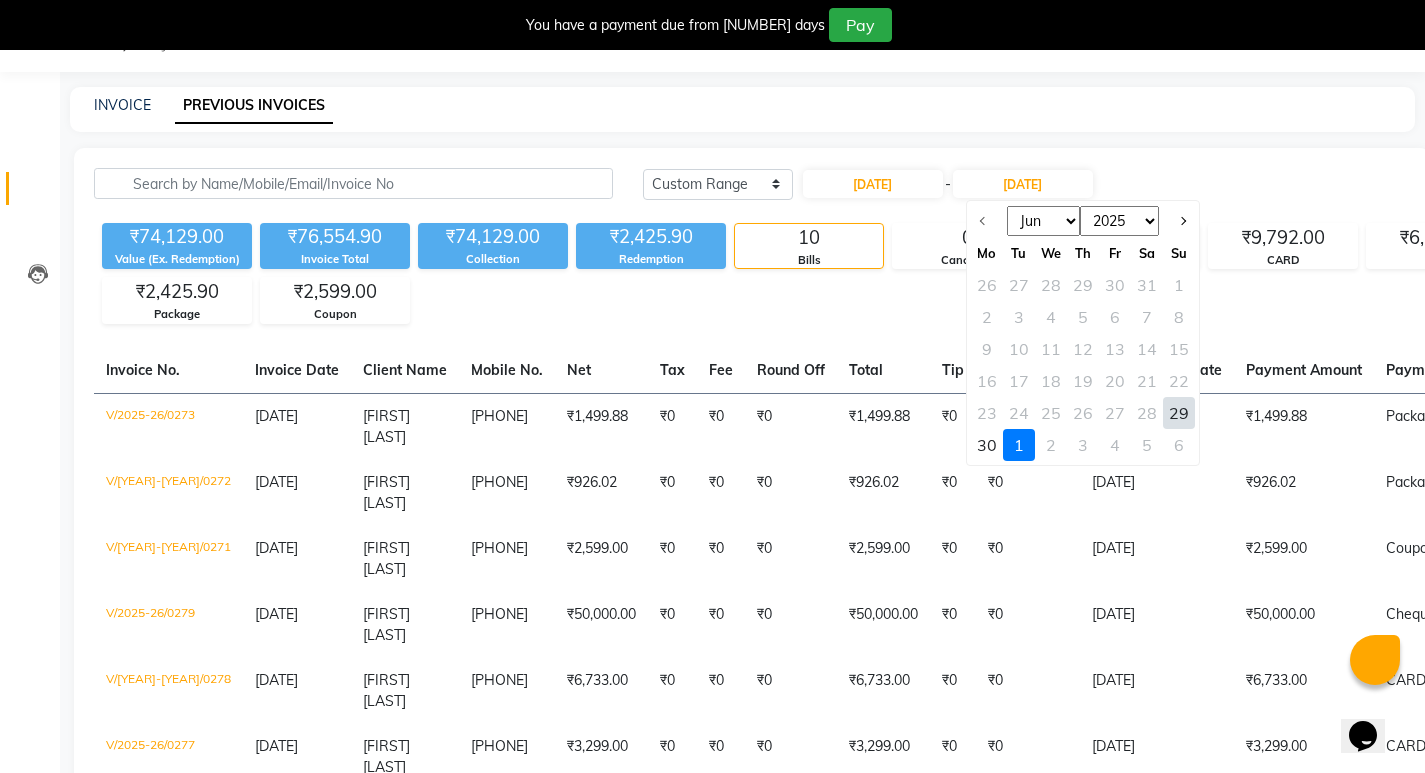 click on "29" at bounding box center [1179, 413] 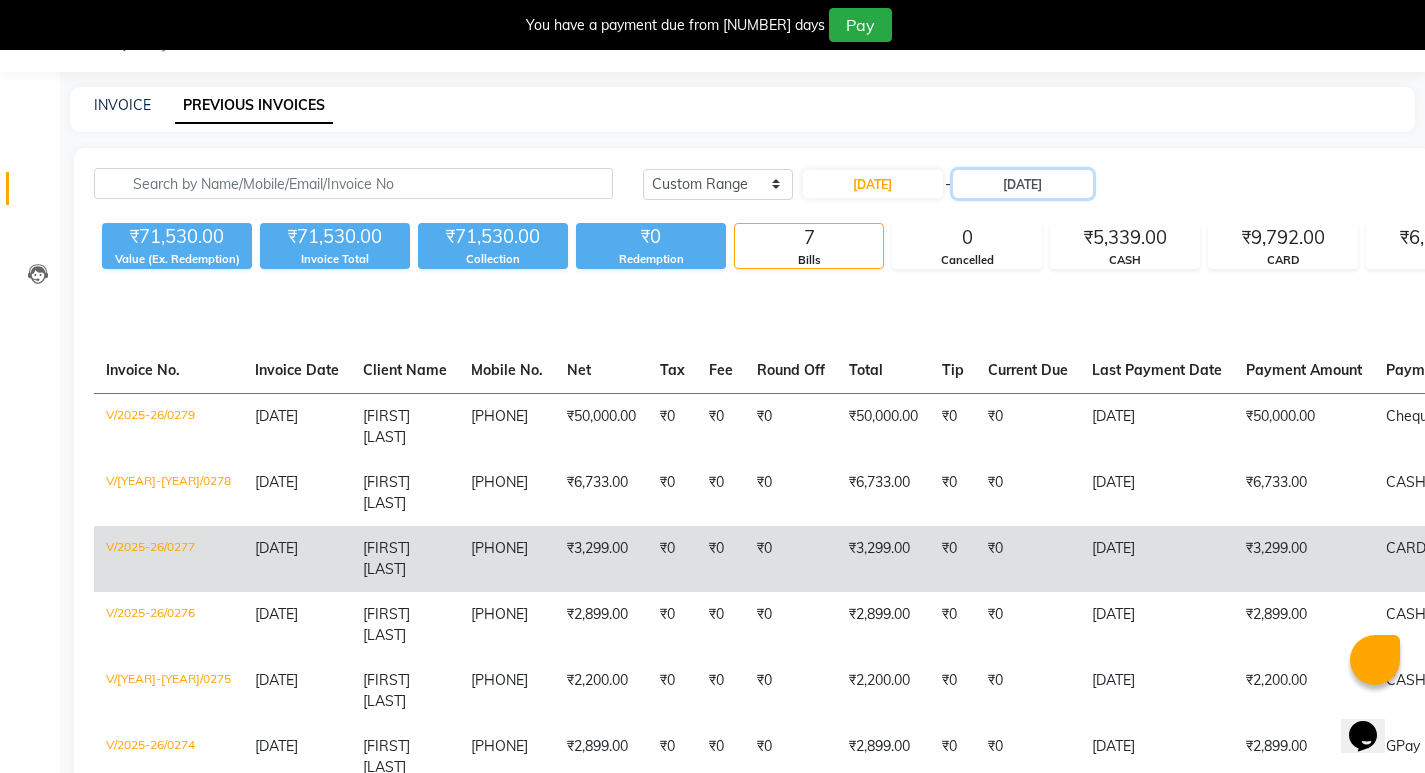 scroll, scrollTop: 137, scrollLeft: 0, axis: vertical 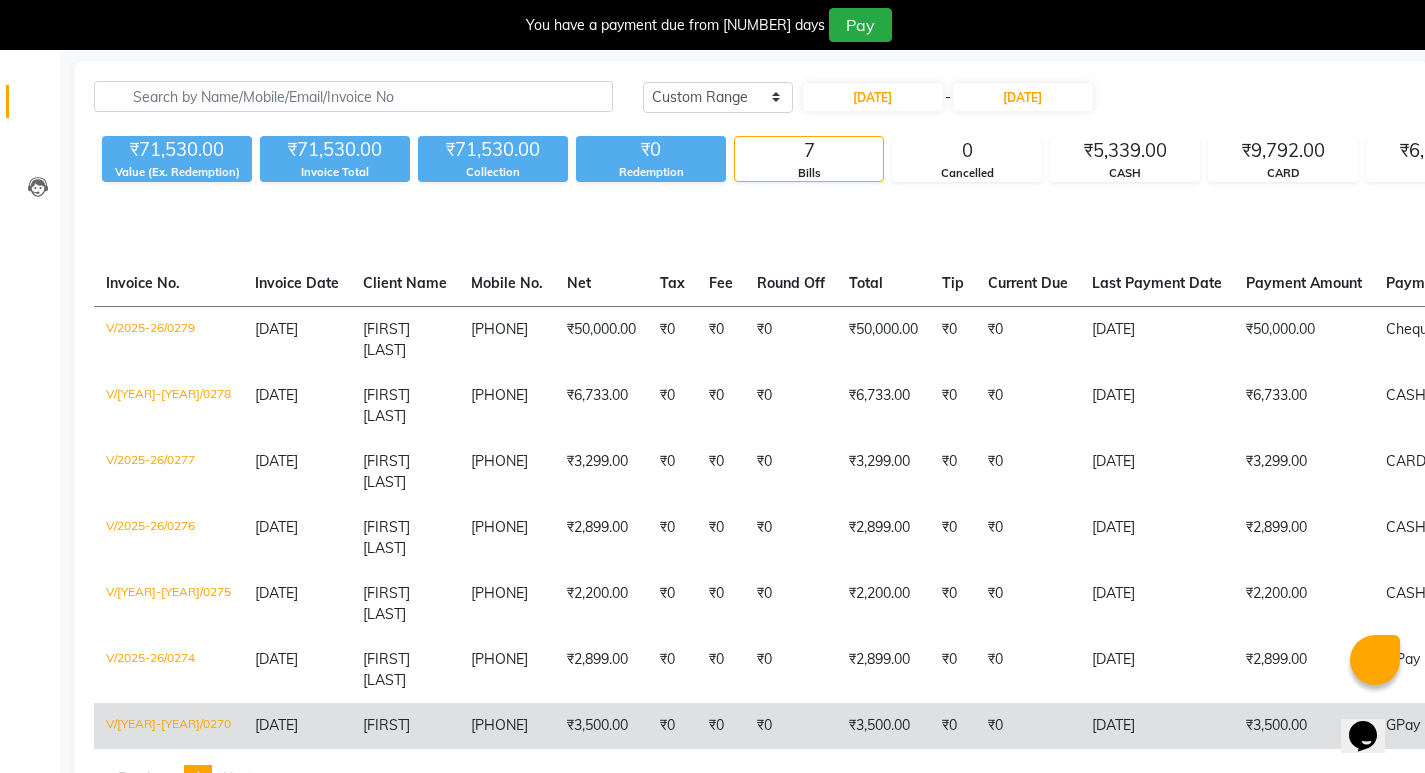 click on "[PHONE]" at bounding box center [507, 339] 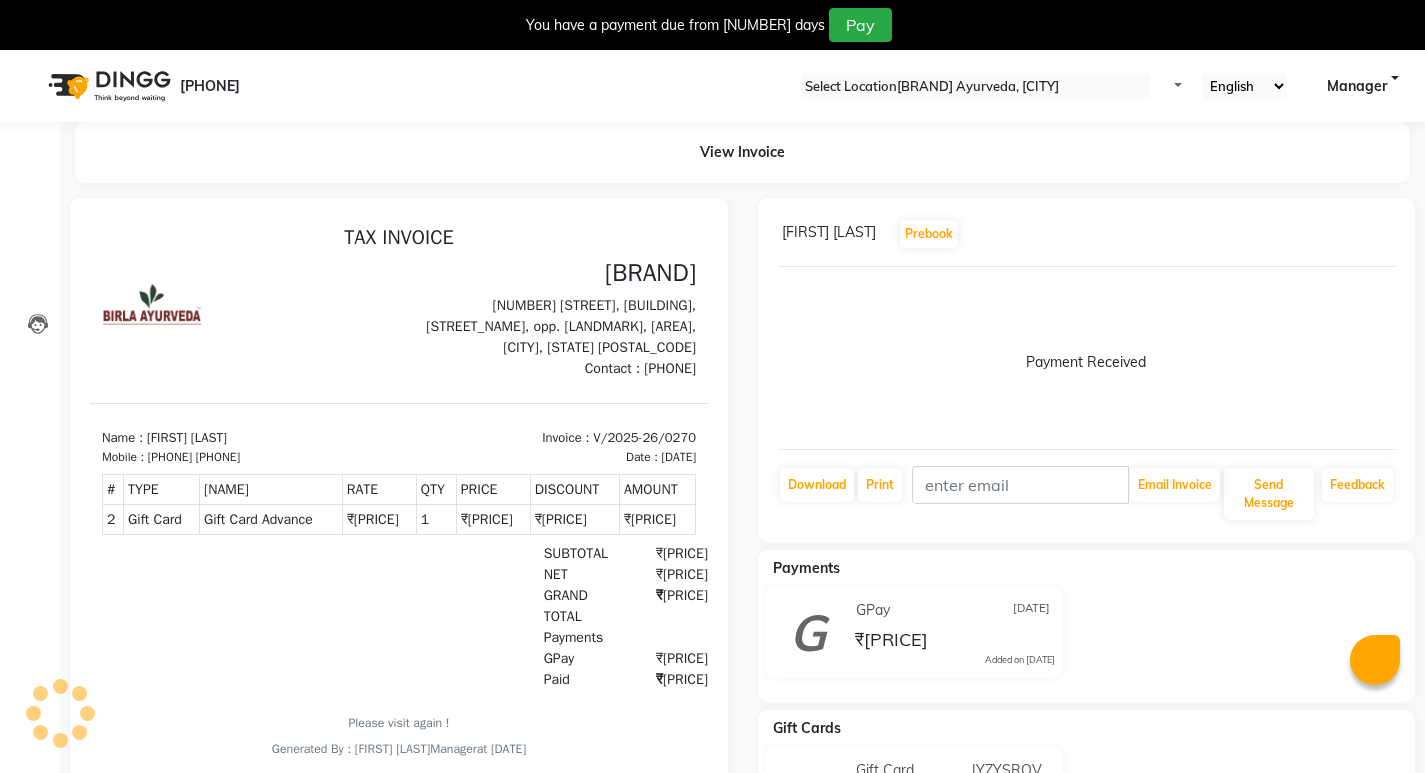 scroll, scrollTop: 0, scrollLeft: 0, axis: both 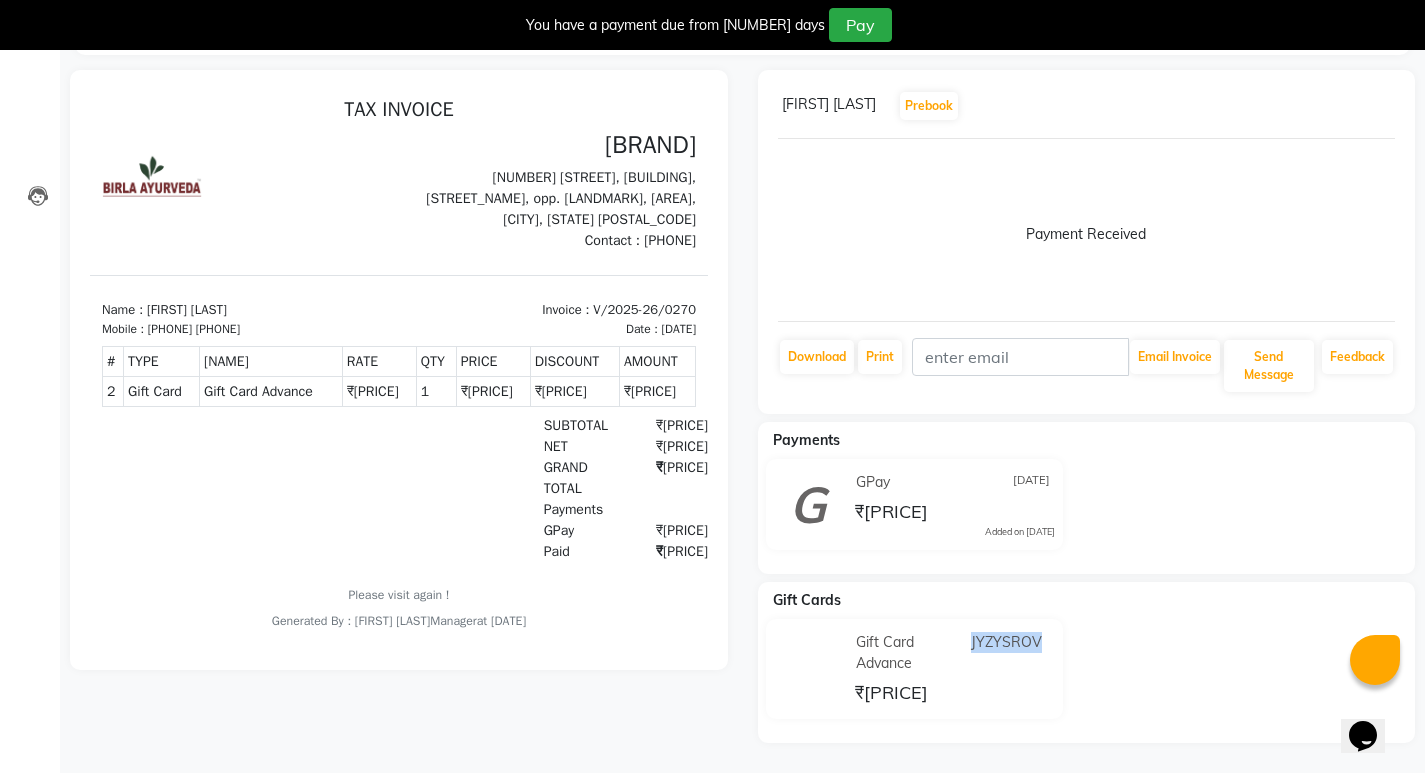 drag, startPoint x: 1031, startPoint y: 640, endPoint x: 964, endPoint y: 652, distance: 68.06615 